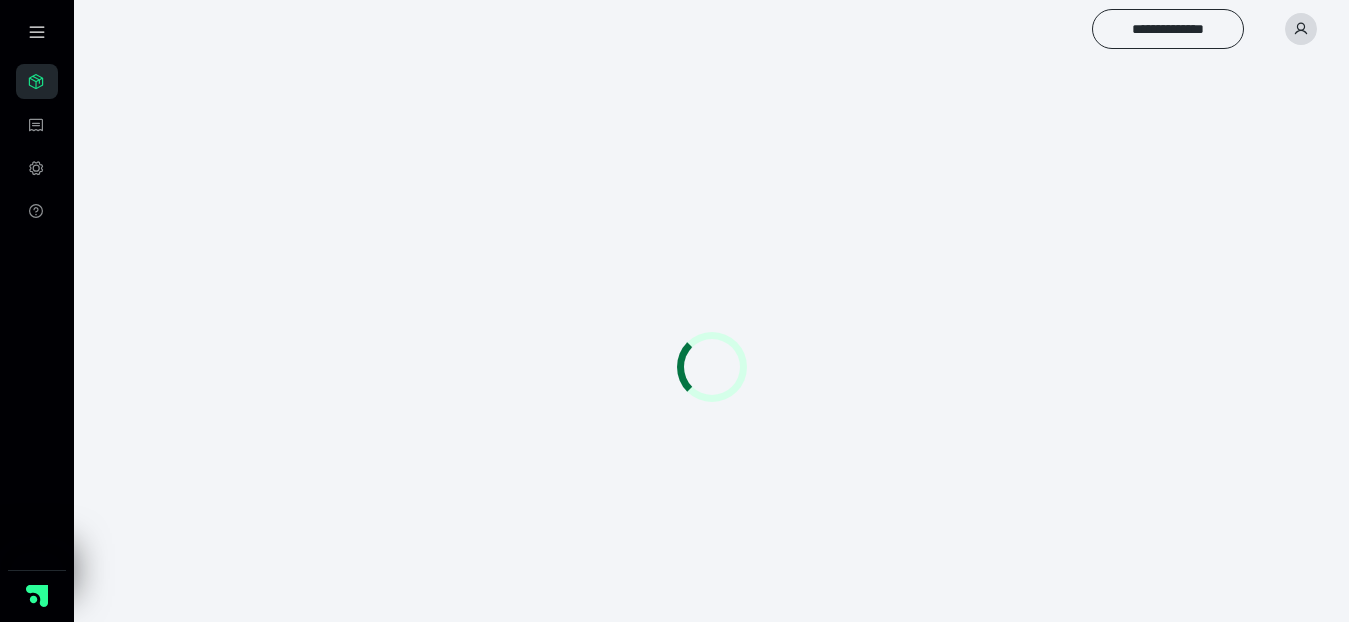 scroll, scrollTop: 0, scrollLeft: 0, axis: both 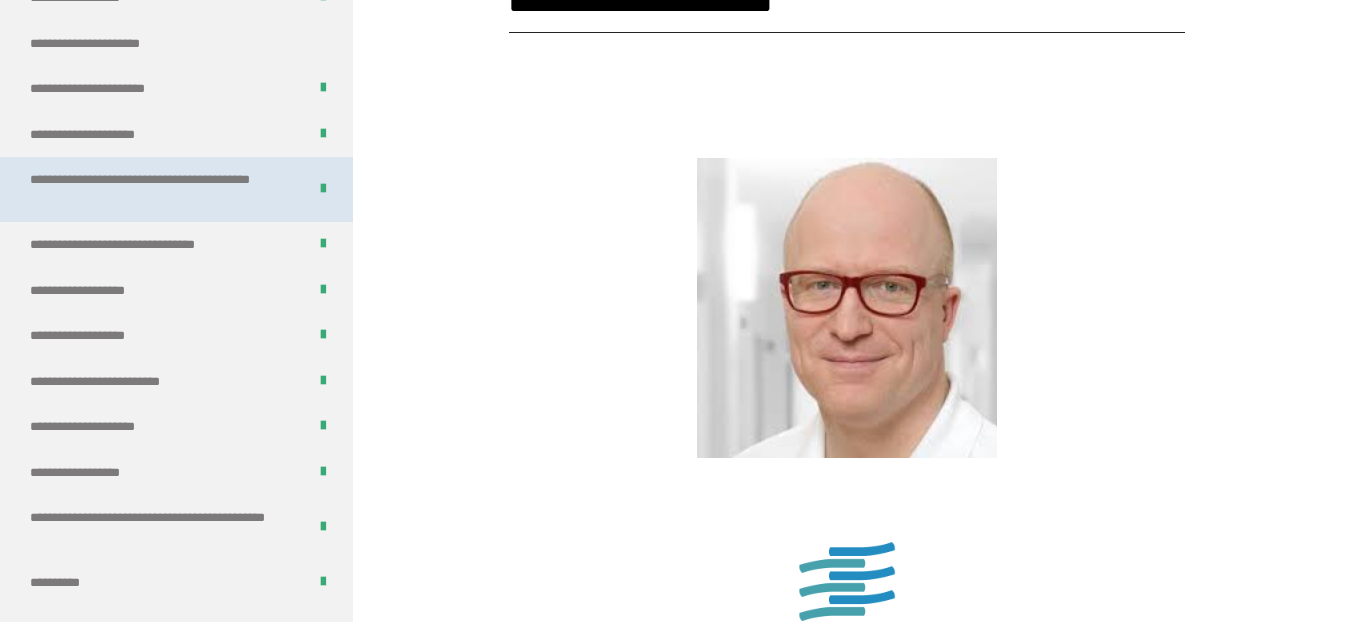 click on "**********" at bounding box center (152, 189) 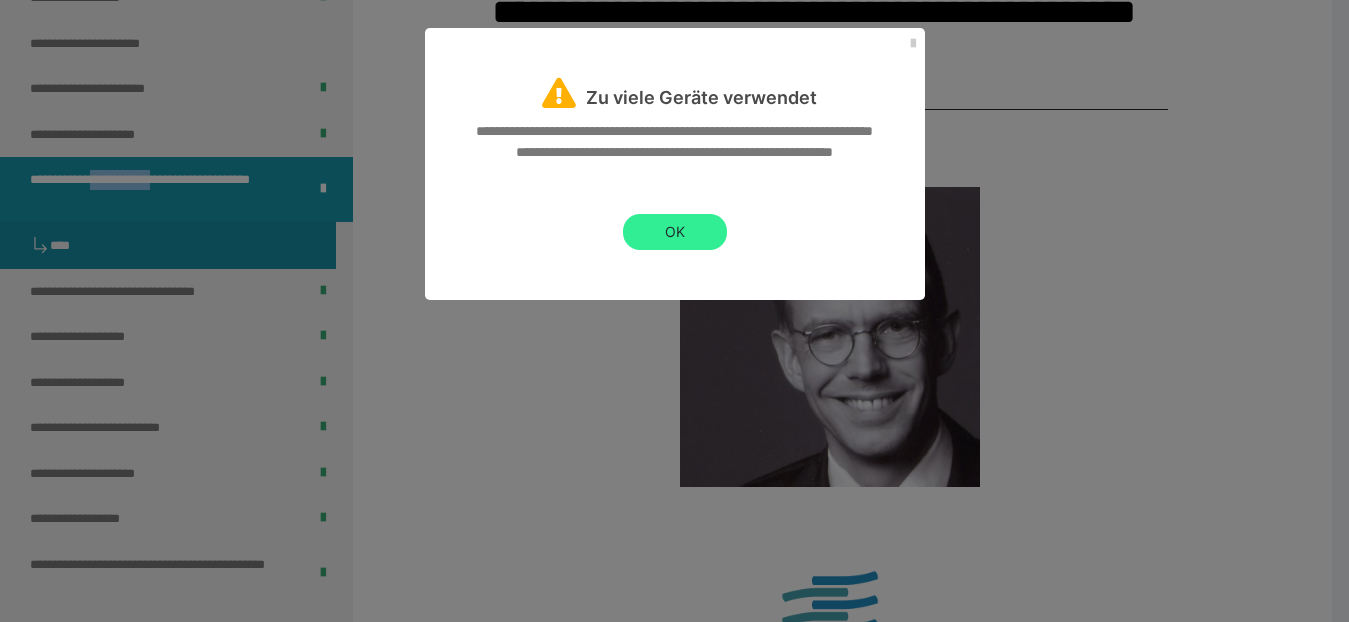 scroll, scrollTop: 439, scrollLeft: 0, axis: vertical 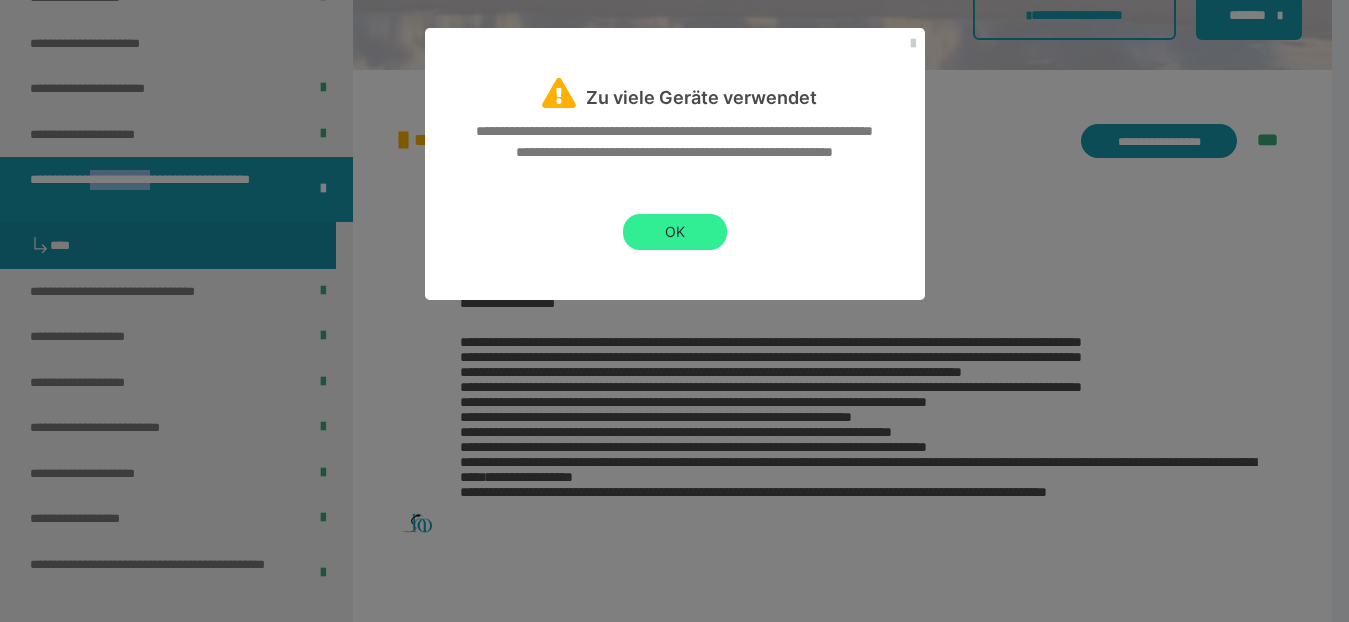 click on "OK" at bounding box center [675, 232] 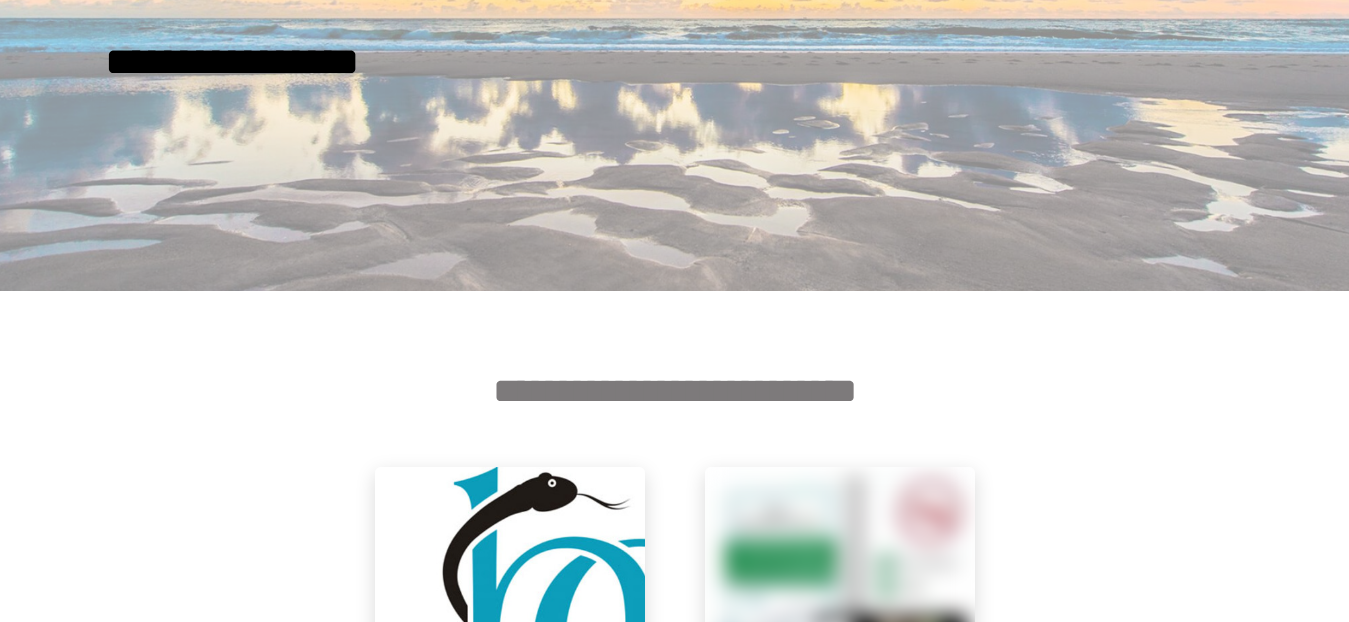 scroll, scrollTop: 700, scrollLeft: 0, axis: vertical 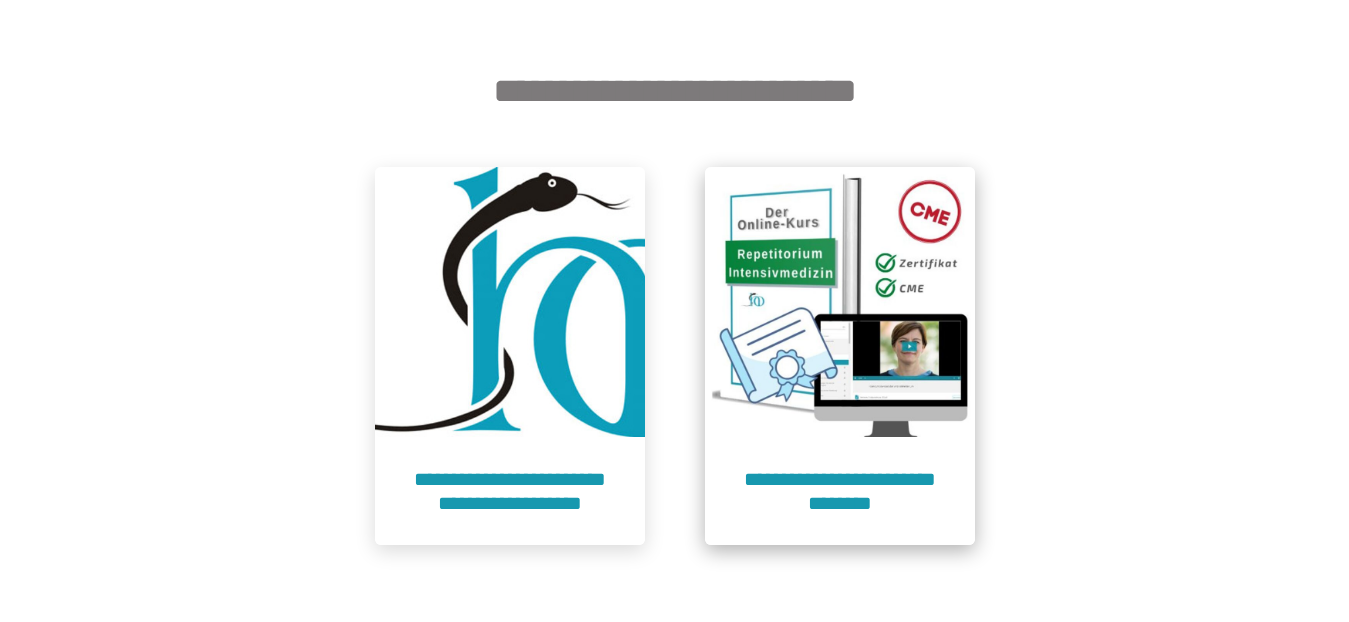 click on "**********" at bounding box center (840, 491) 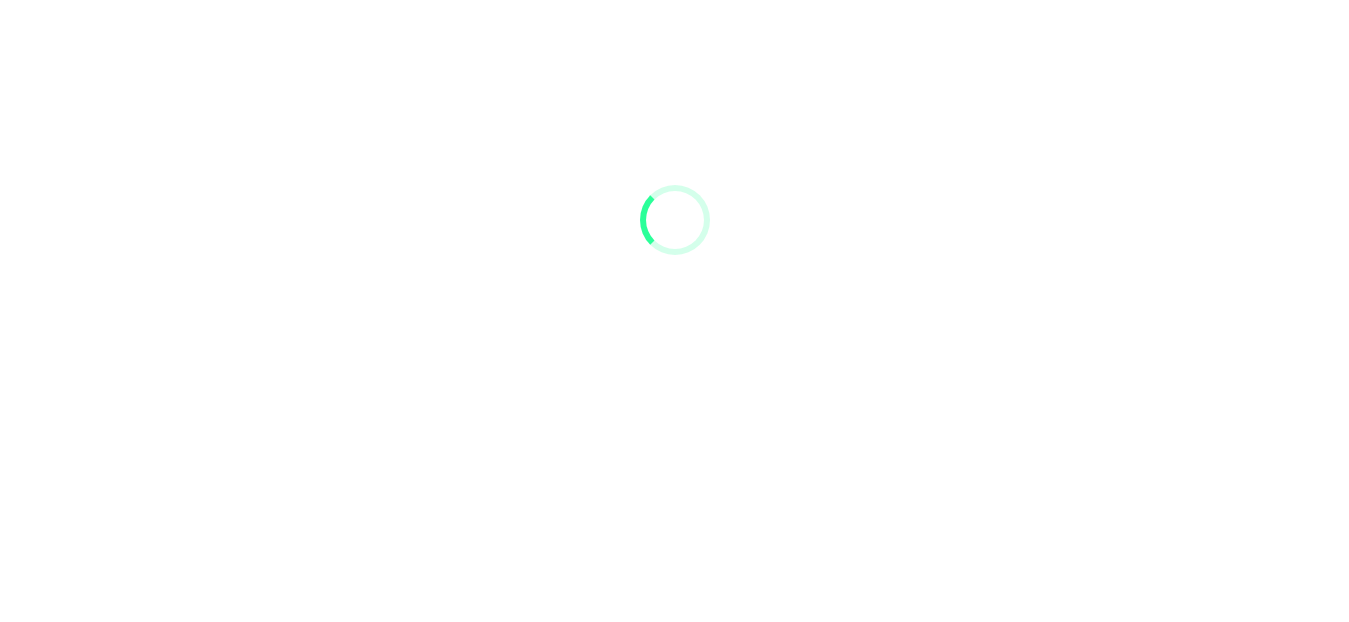 scroll, scrollTop: 91, scrollLeft: 0, axis: vertical 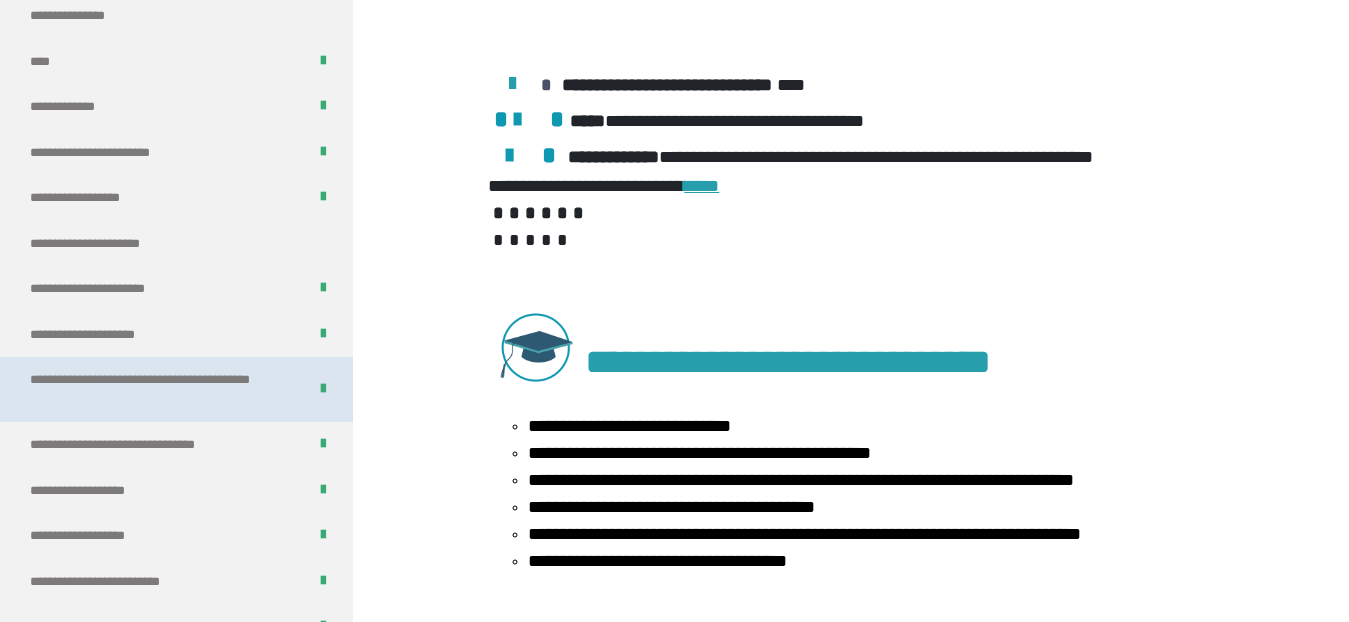 click on "**********" at bounding box center [152, 389] 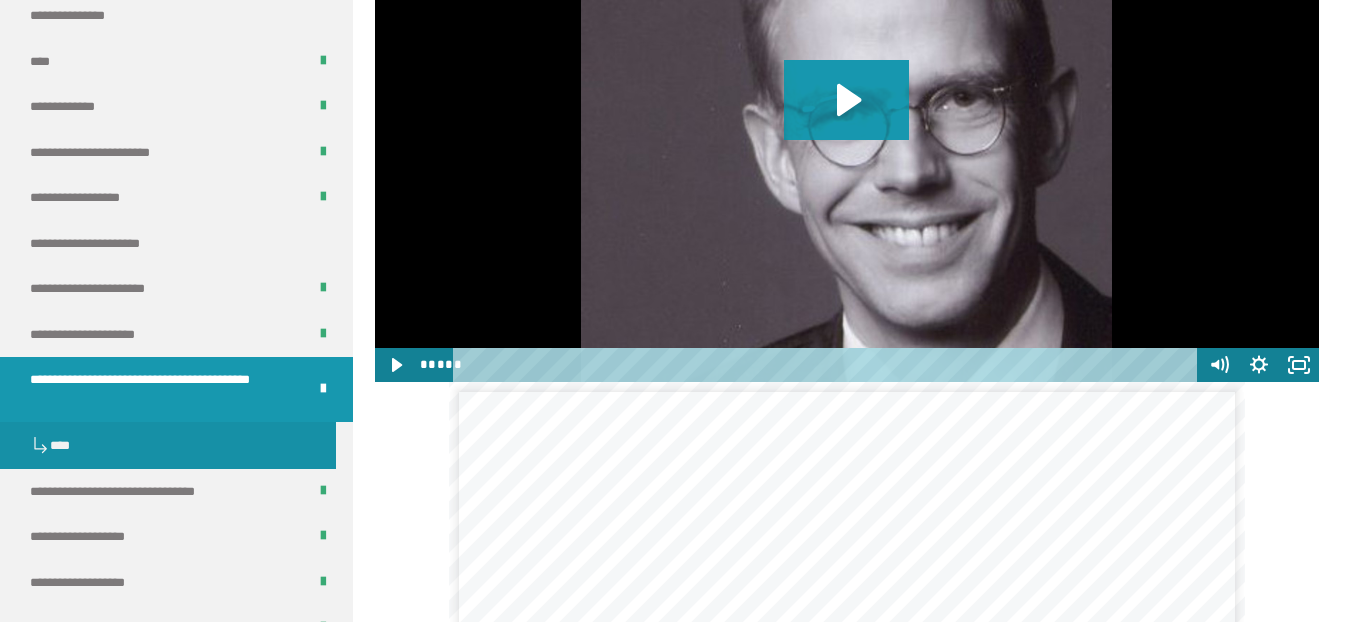 scroll, scrollTop: 1839, scrollLeft: 0, axis: vertical 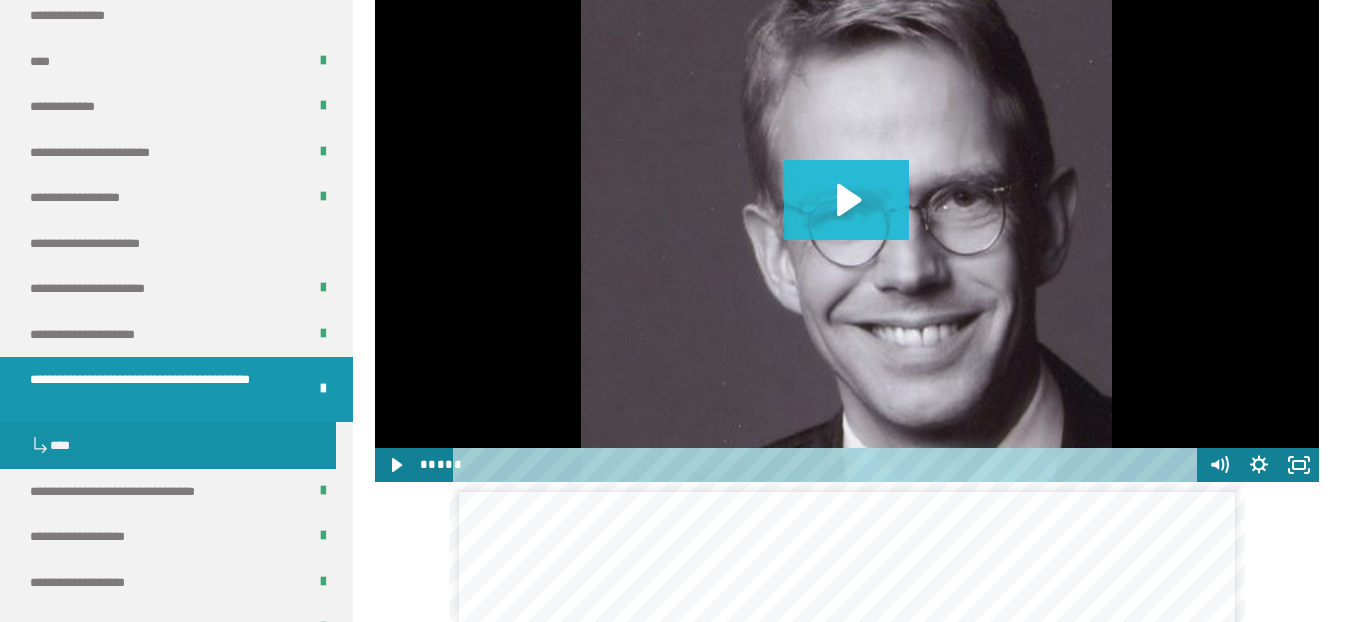 click 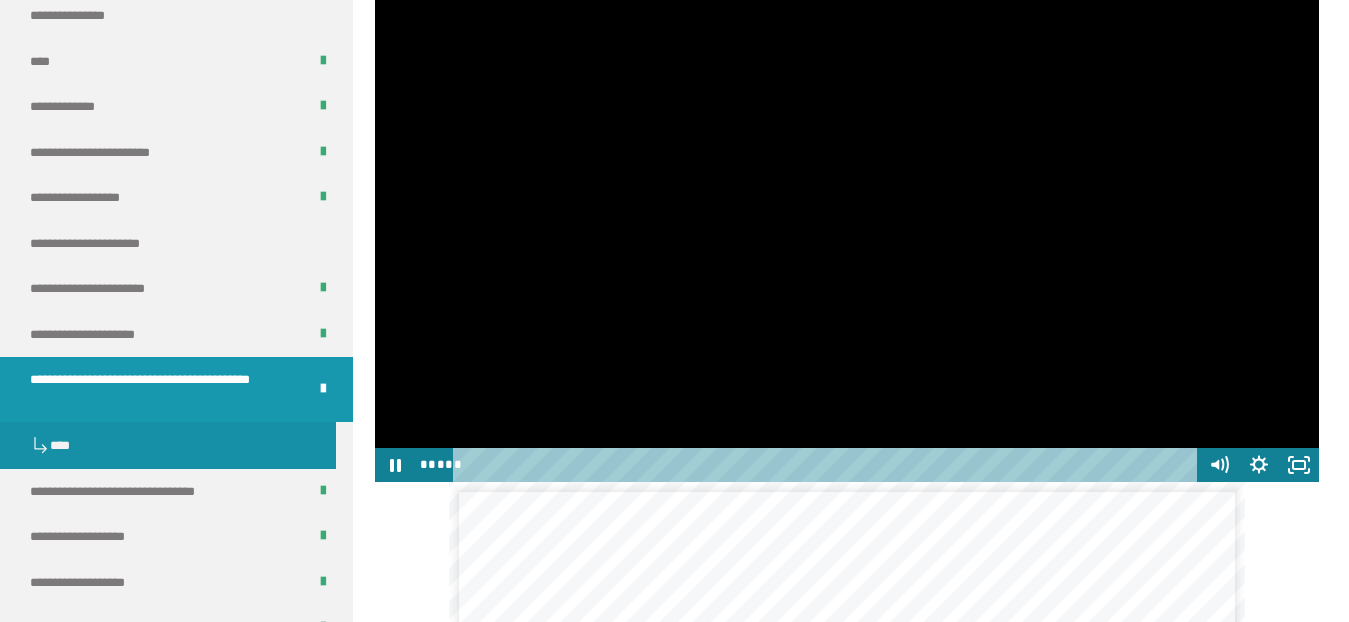 click at bounding box center (828, 465) 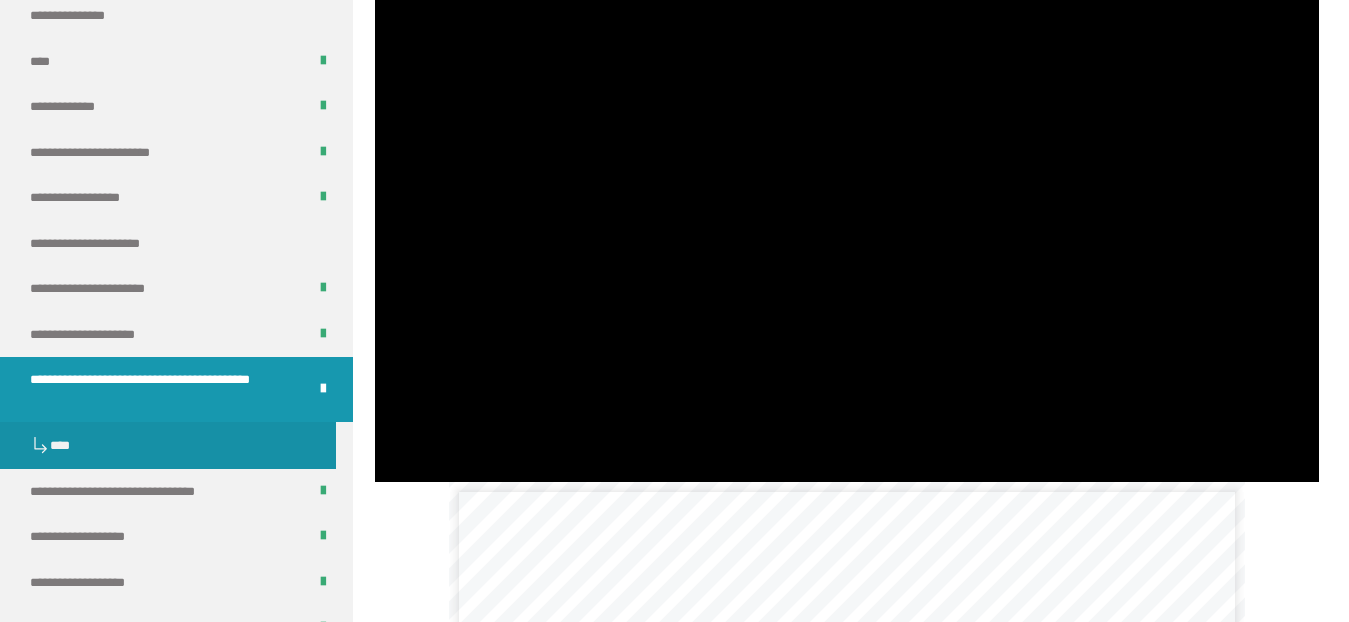 click at bounding box center [847, 216] 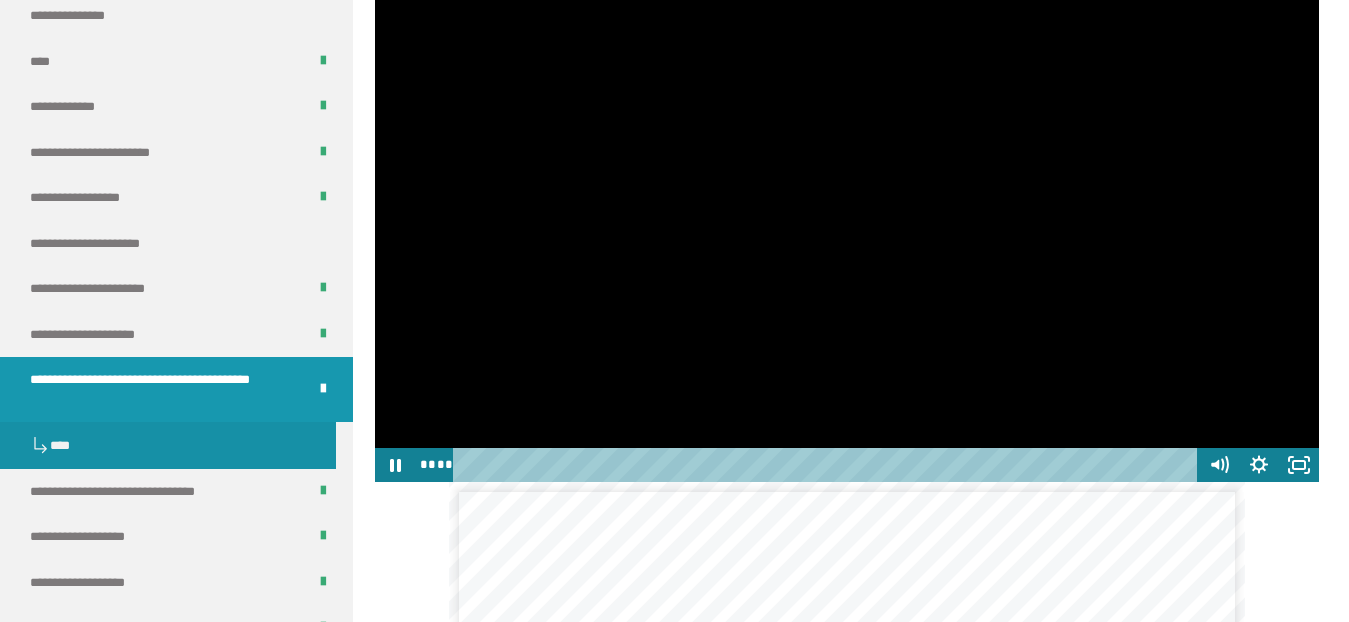 click at bounding box center [847, 216] 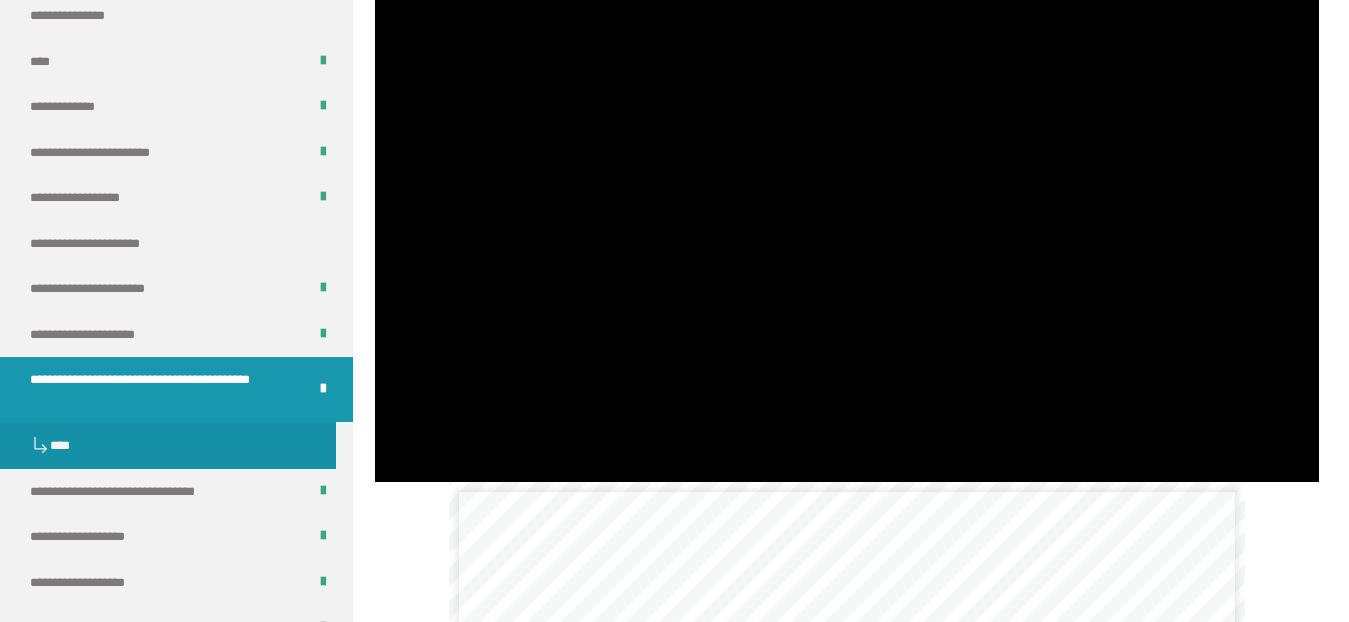 click at bounding box center [847, 216] 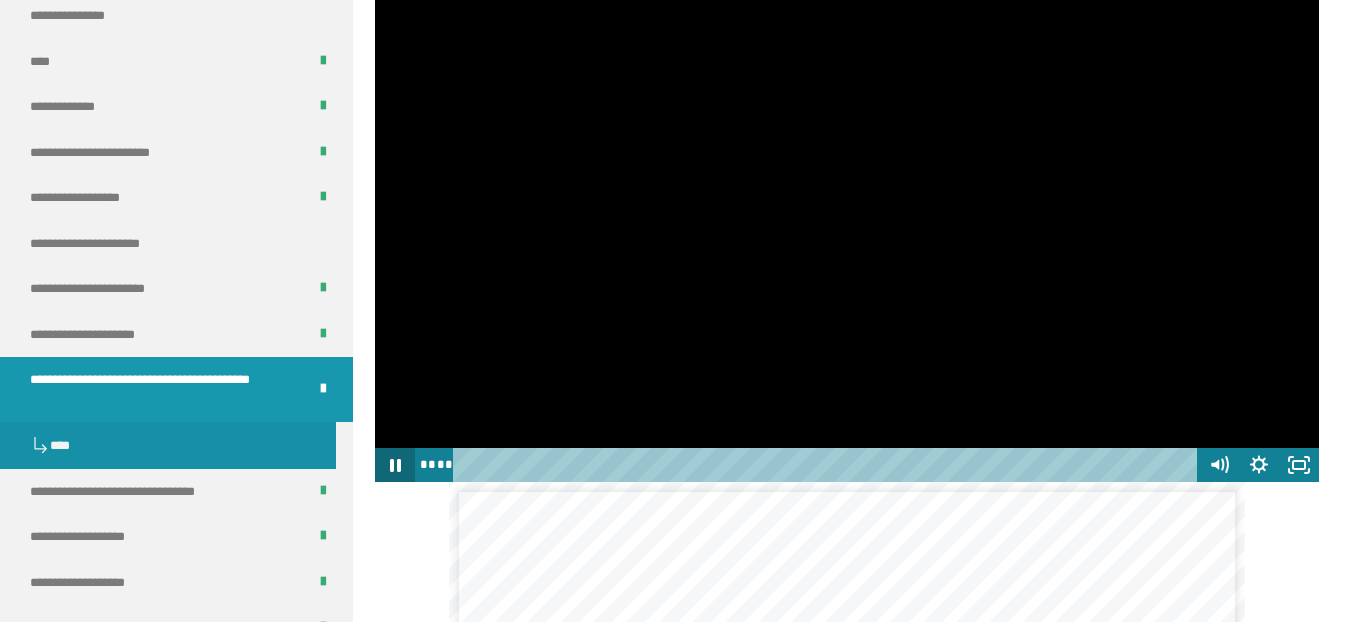 click 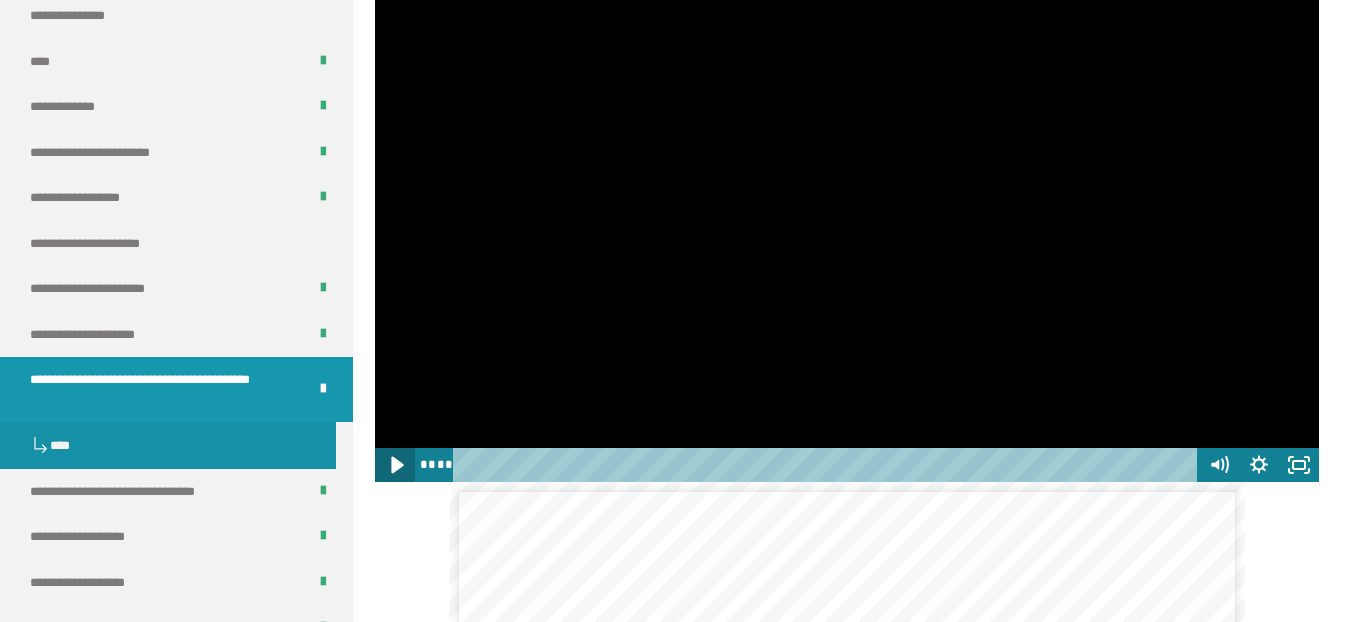 click 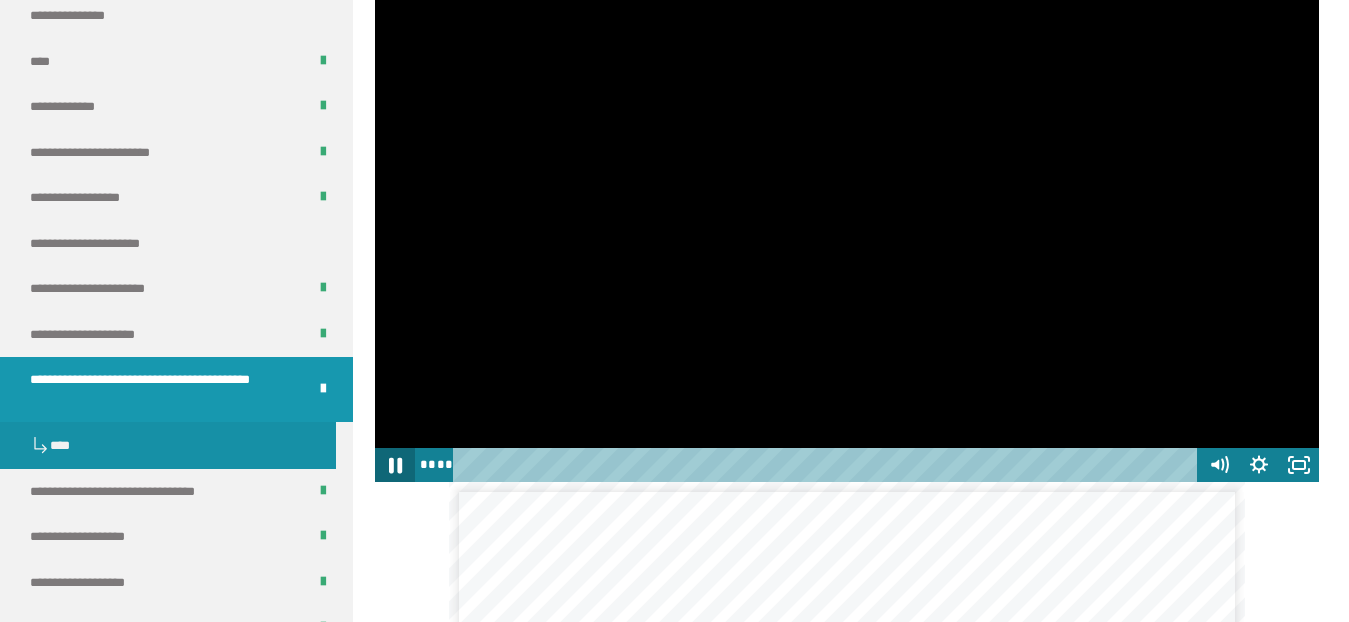 click 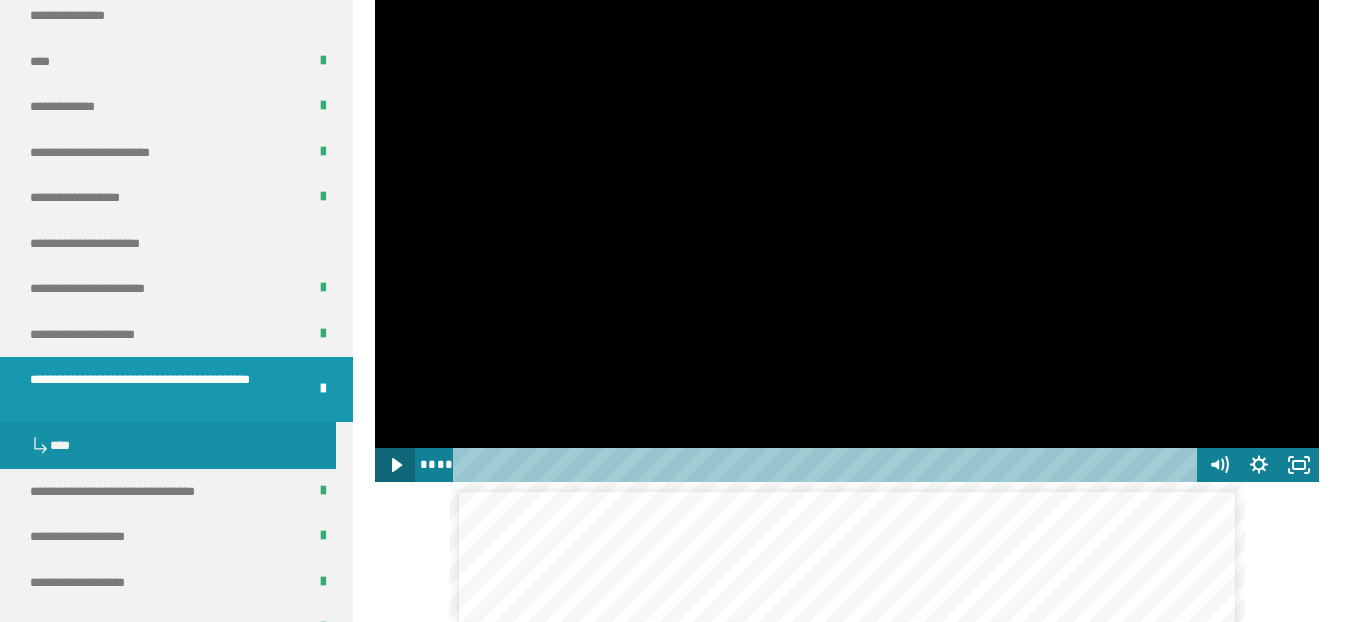 click 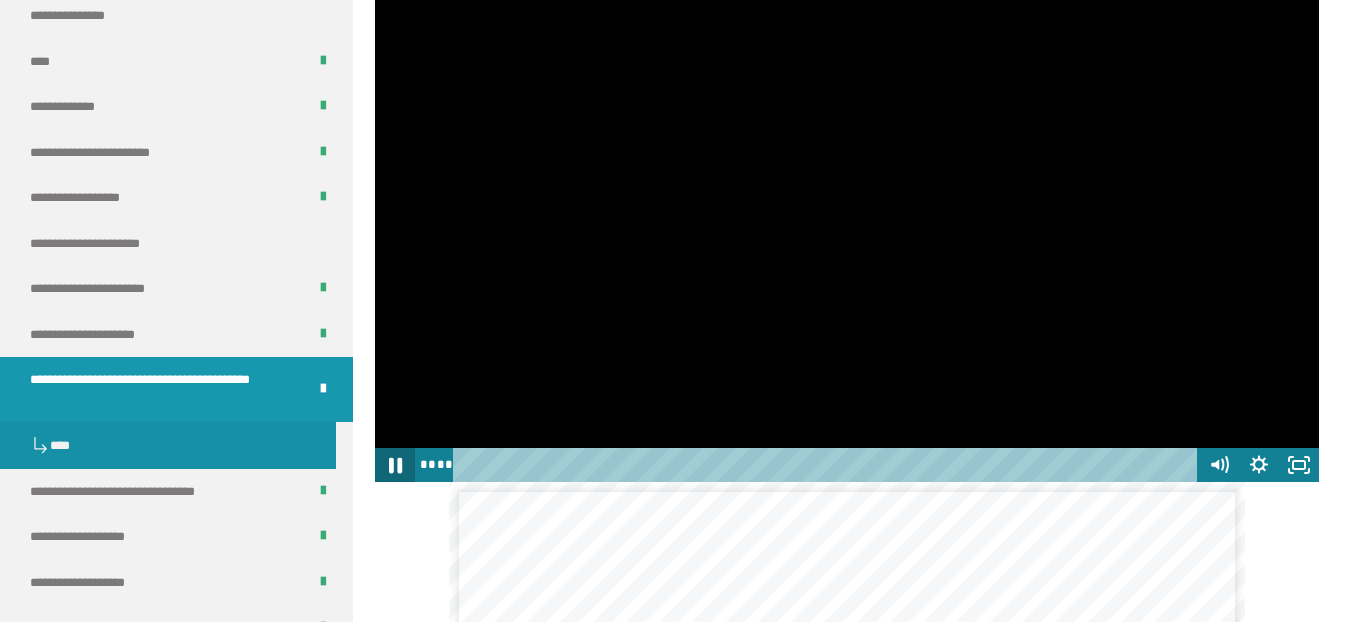 click 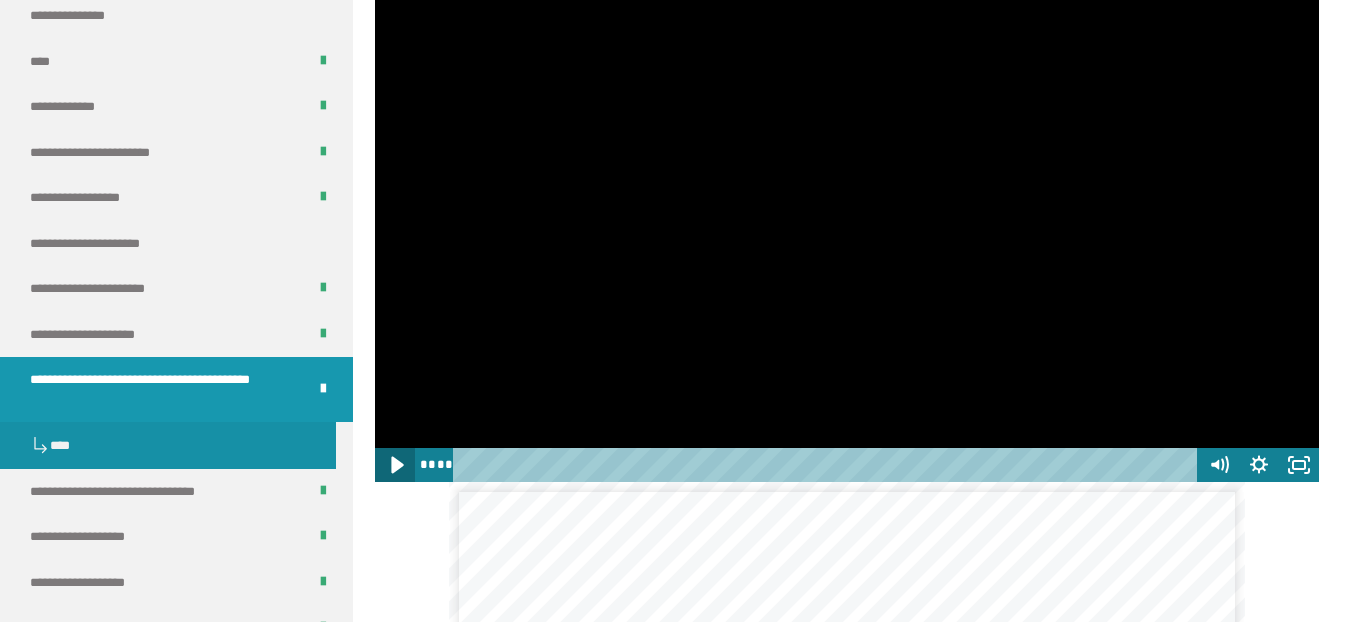click 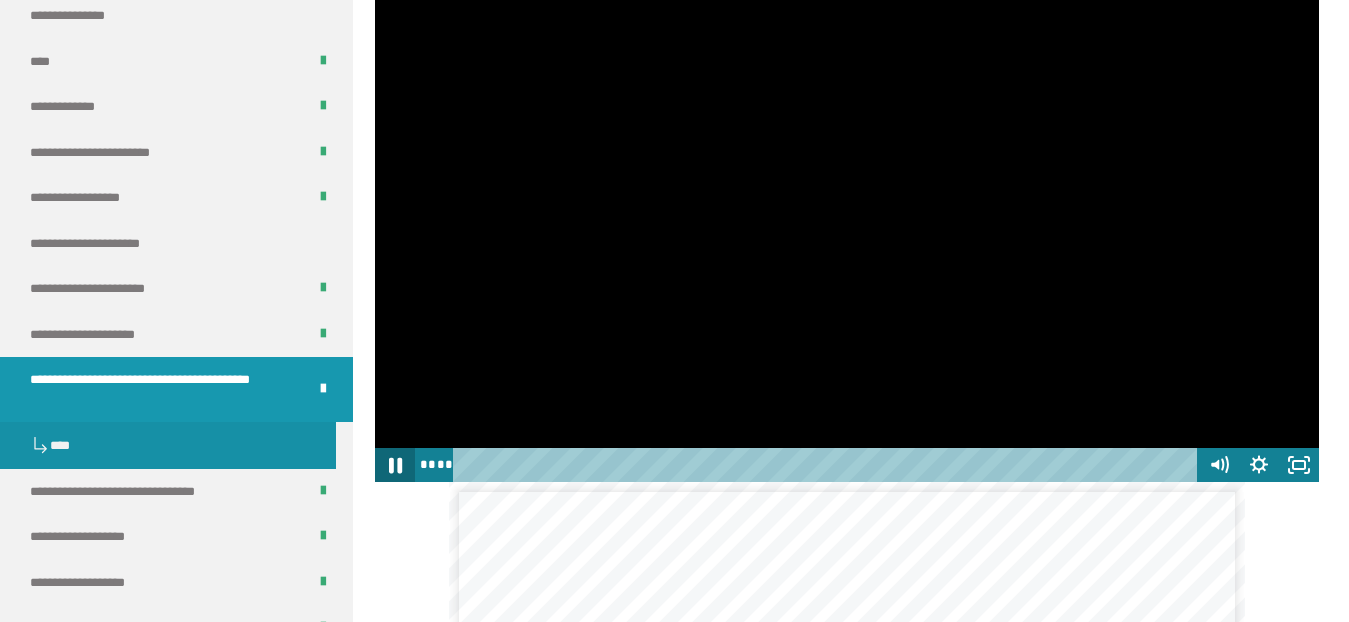 click 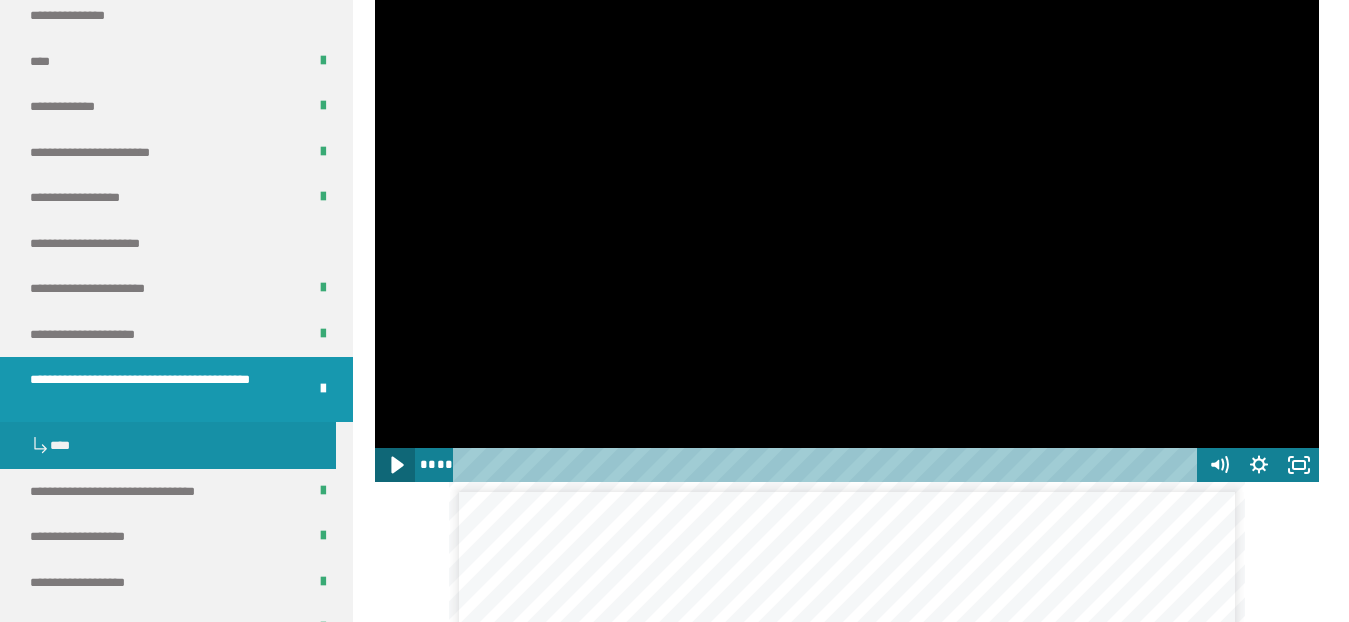 click 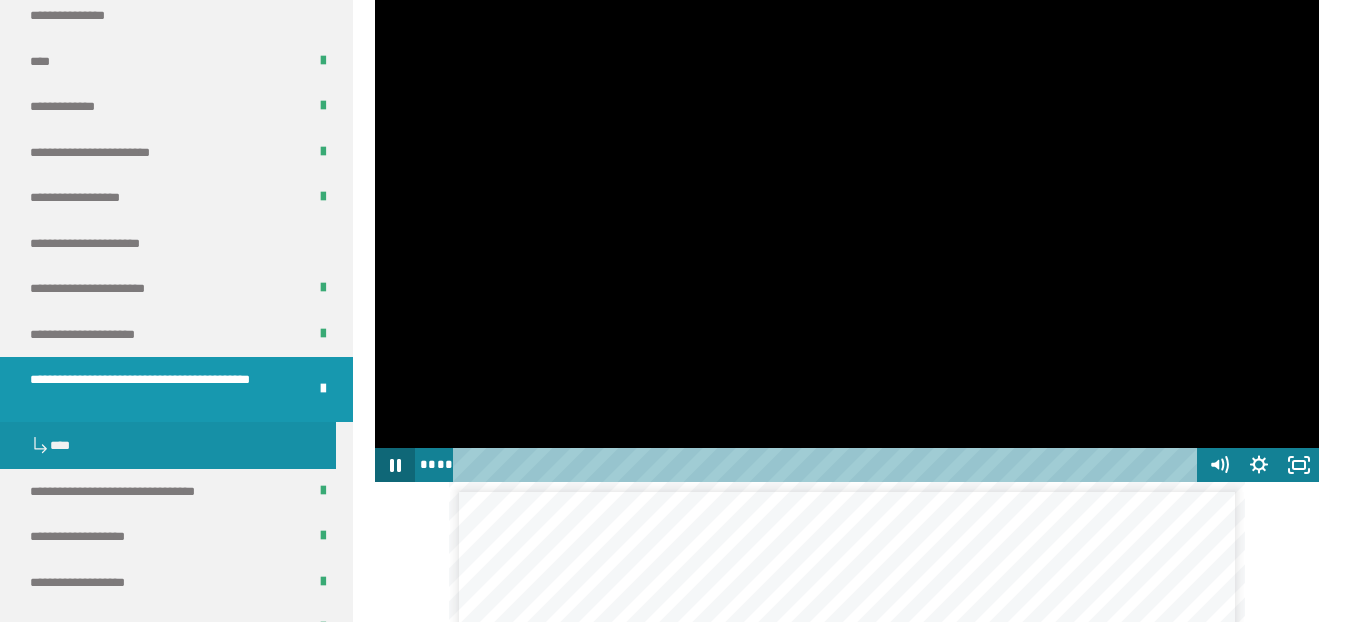 click 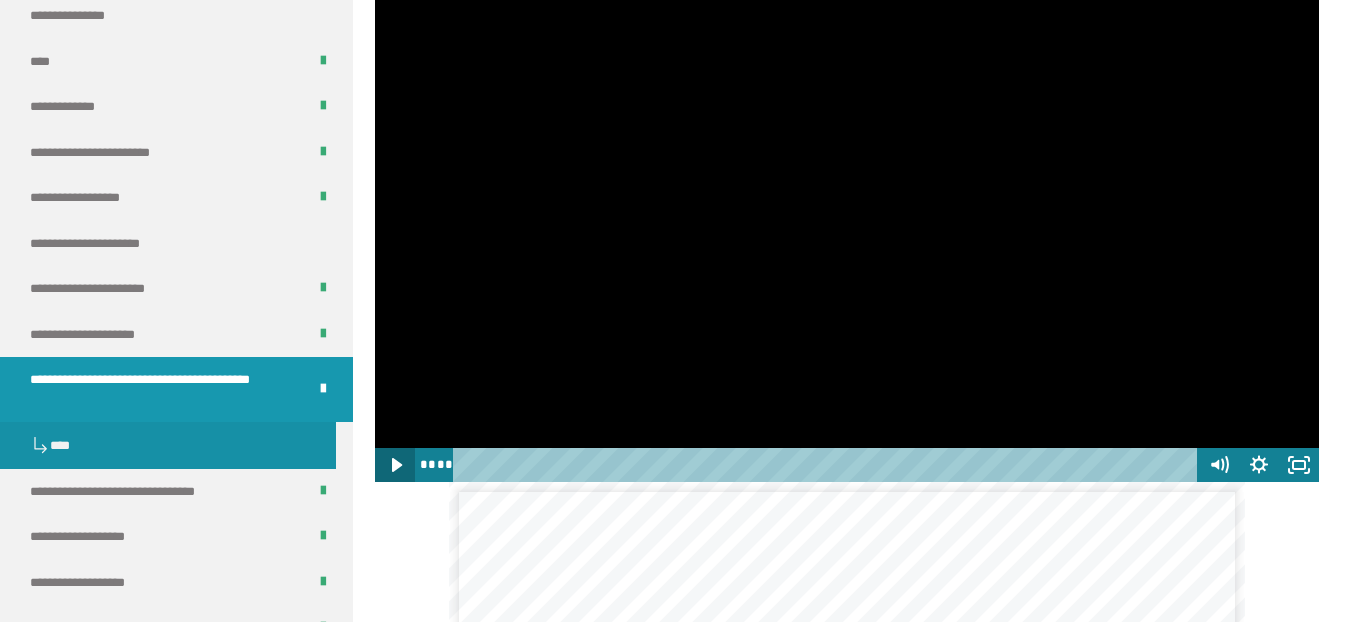 click 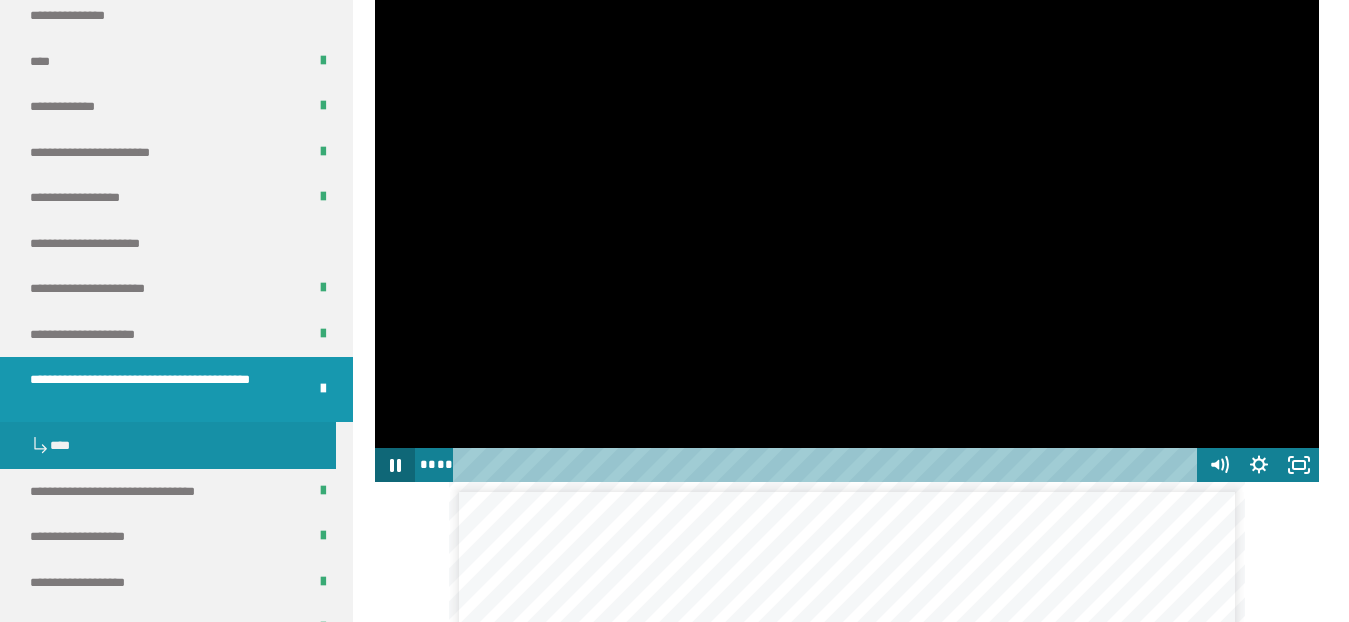 click 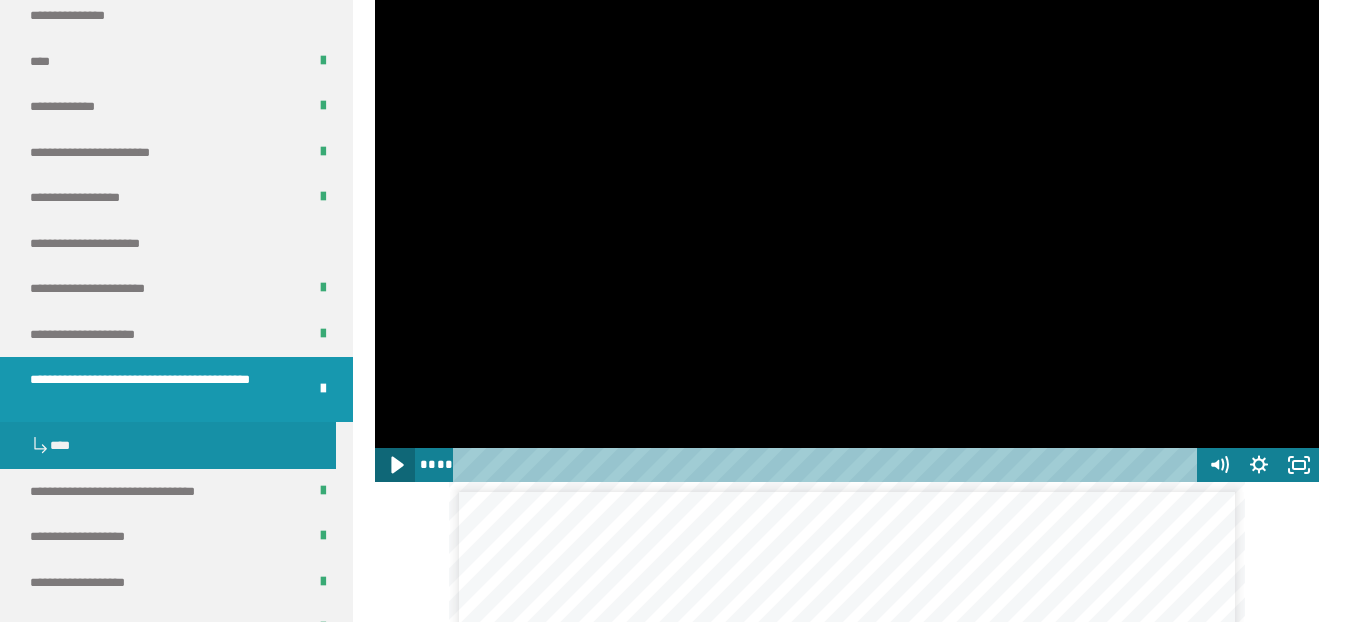 click 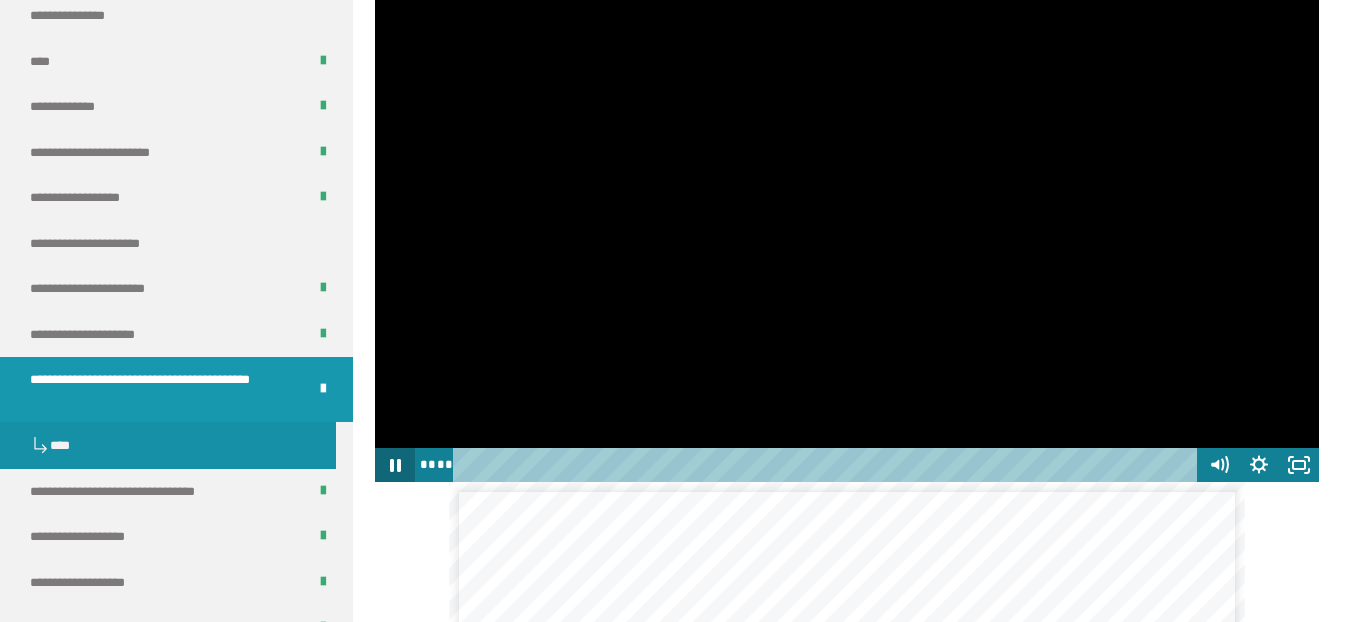 click 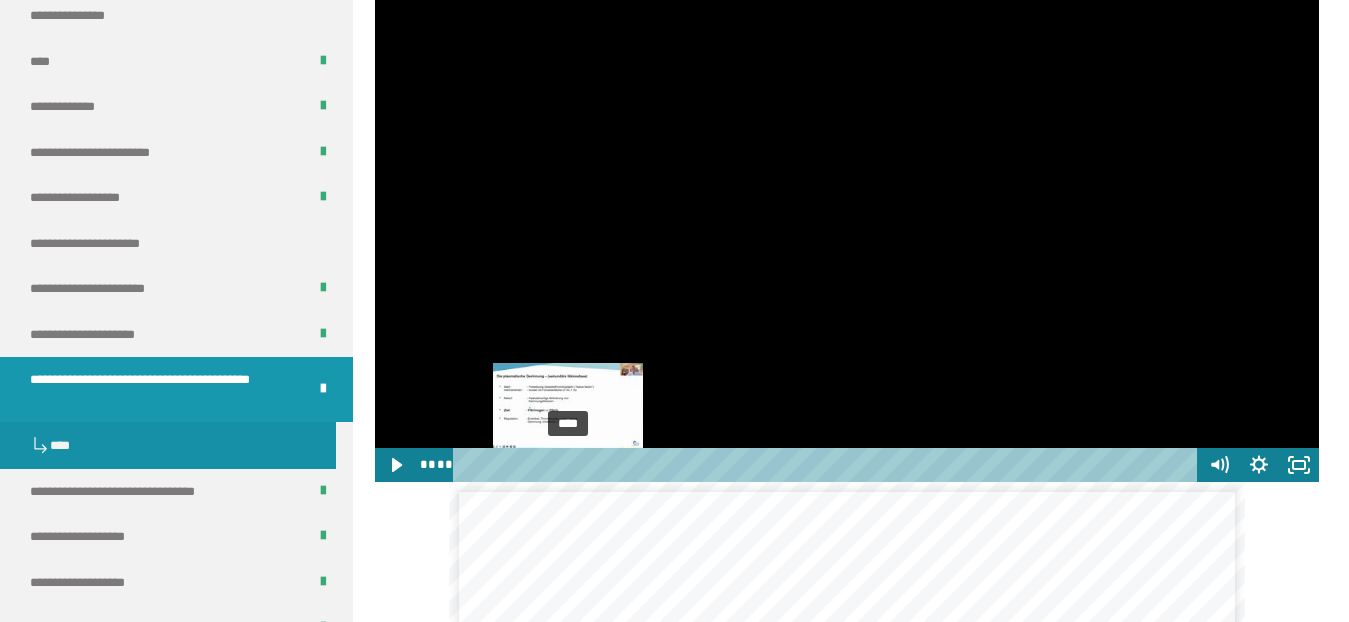 click at bounding box center (567, 464) 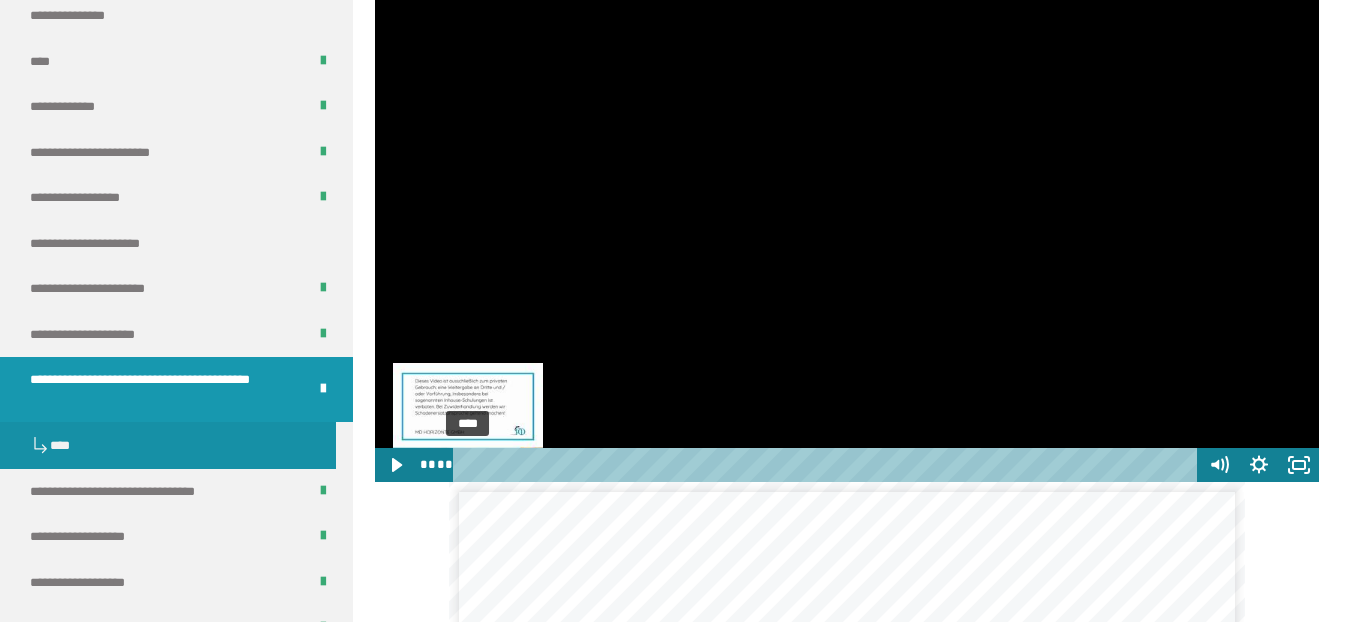 click on "****" at bounding box center (828, 465) 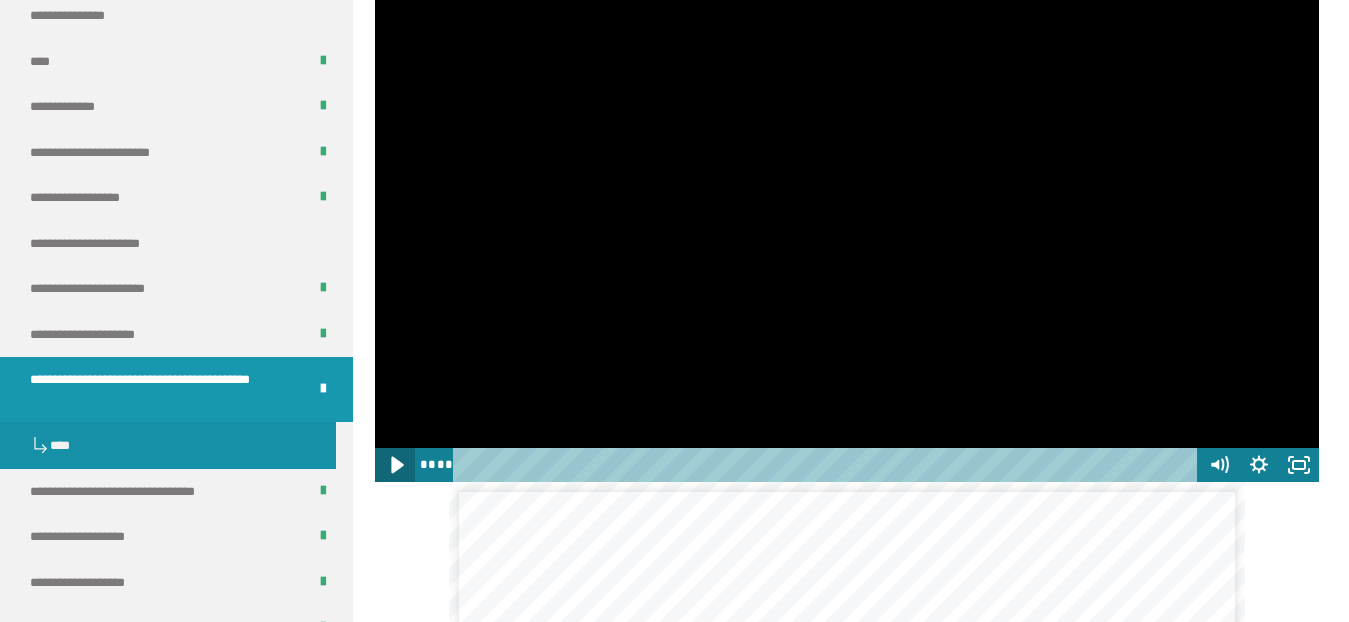 click 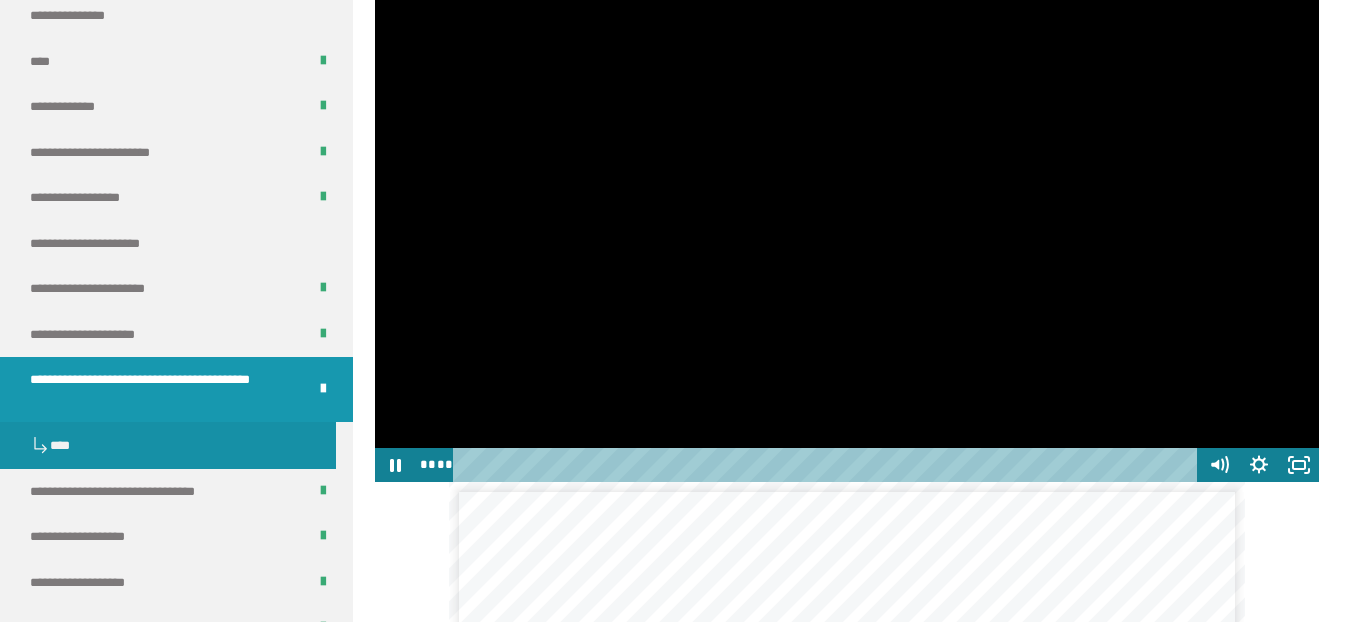 click at bounding box center (847, 216) 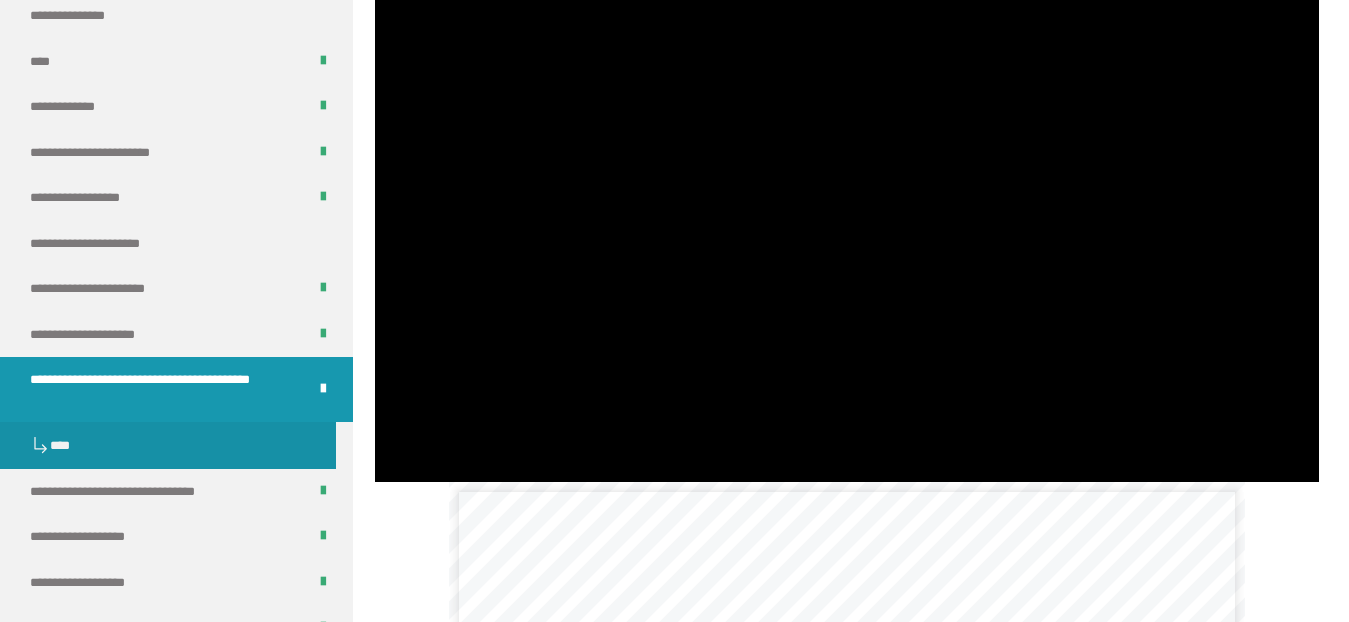 click at bounding box center (847, 216) 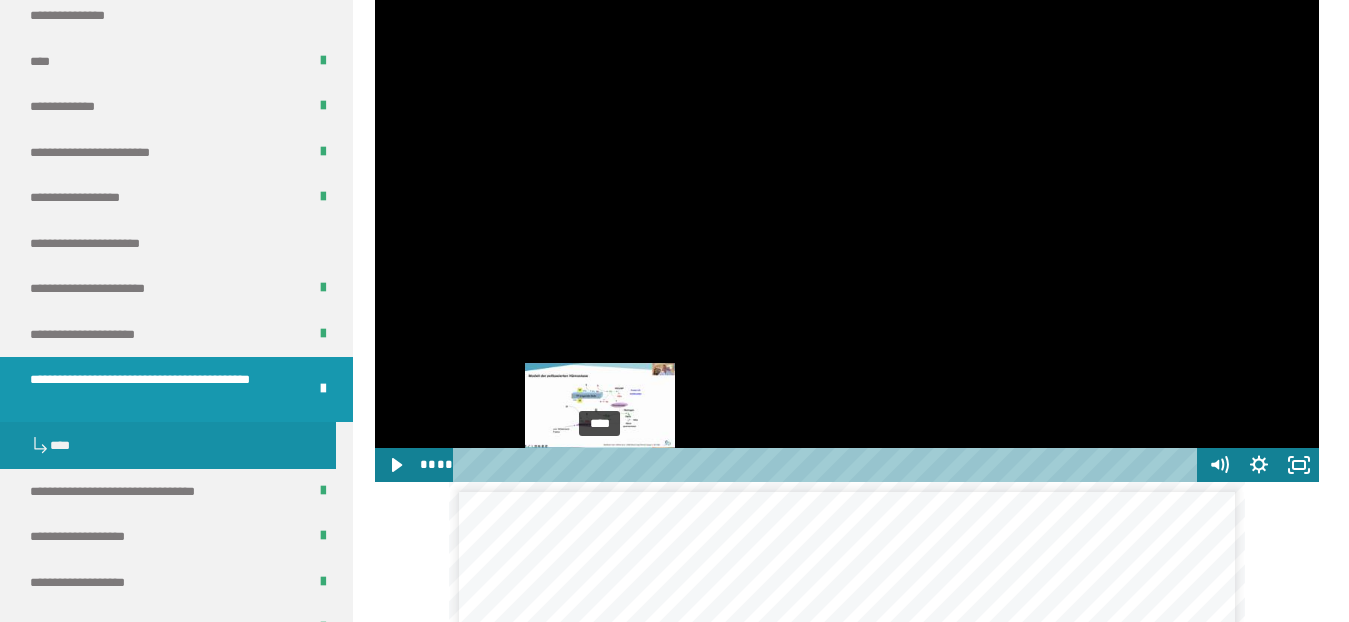 click on "****" at bounding box center (828, 465) 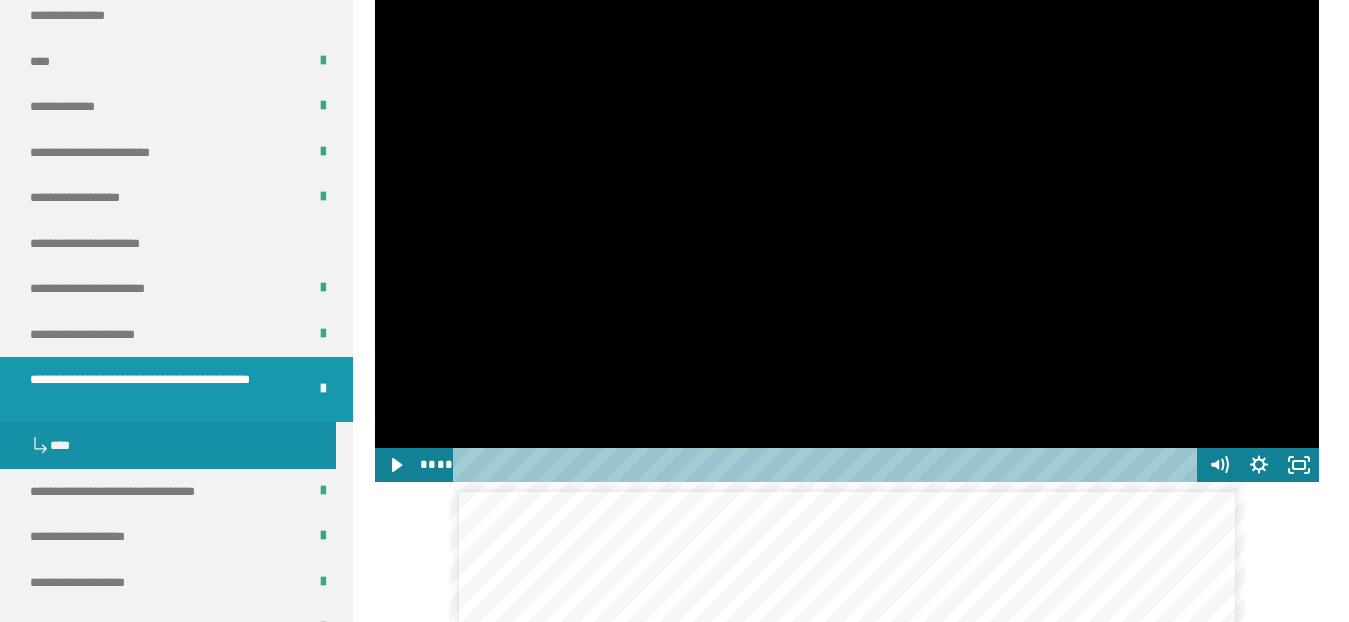 drag, startPoint x: 594, startPoint y: 385, endPoint x: 592, endPoint y: 421, distance: 36.05551 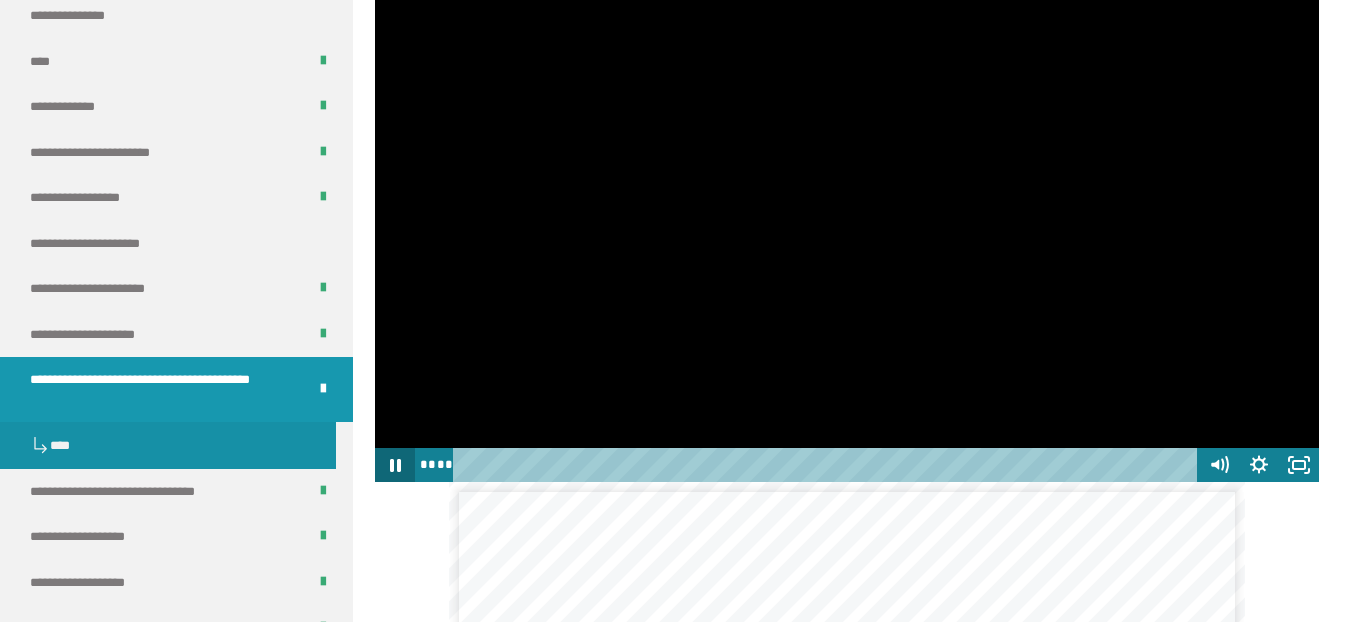 click 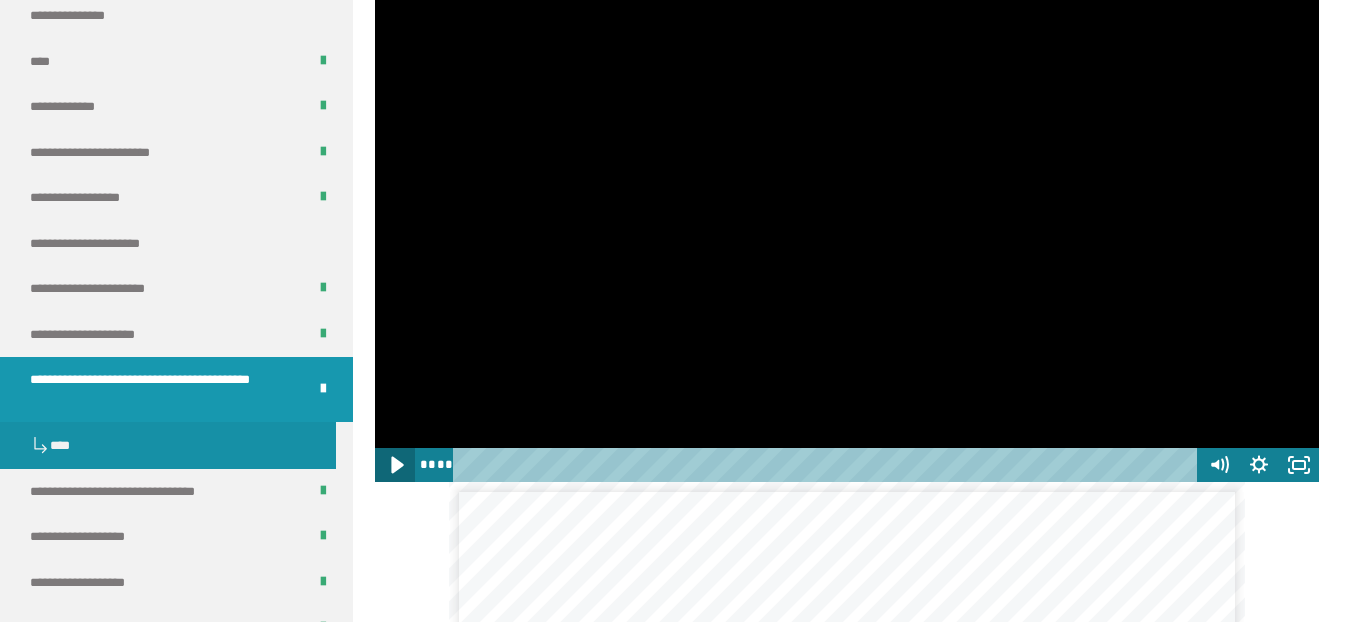 click 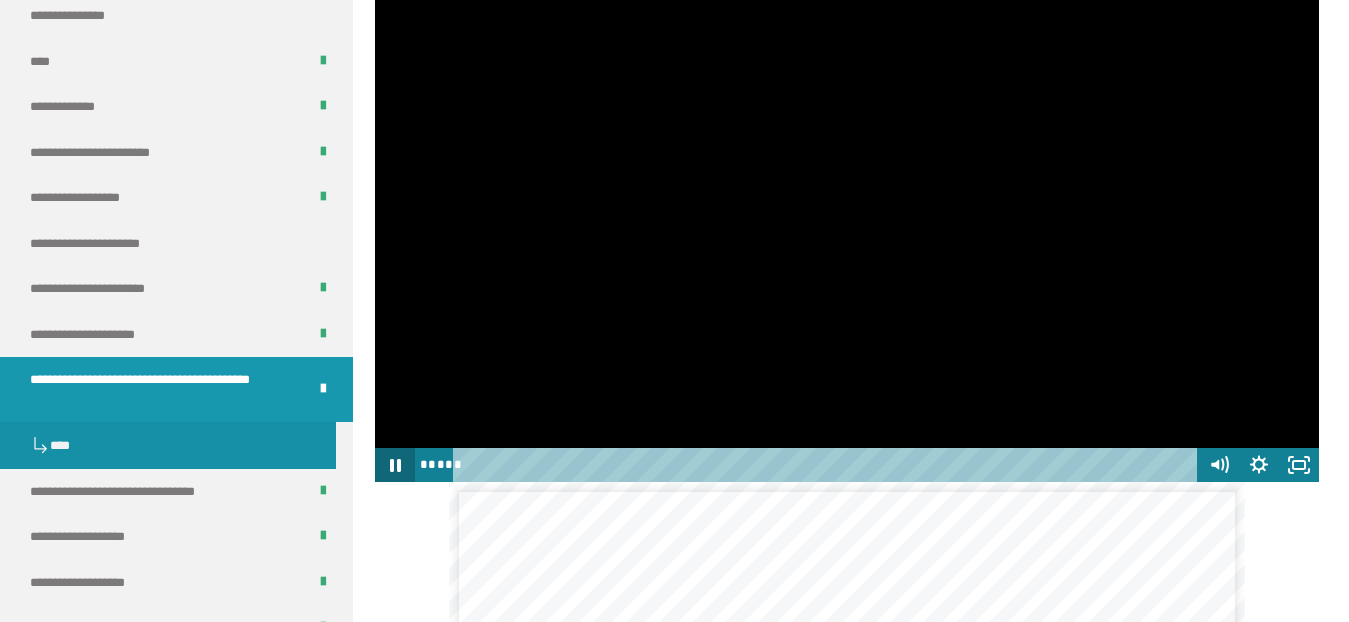 click 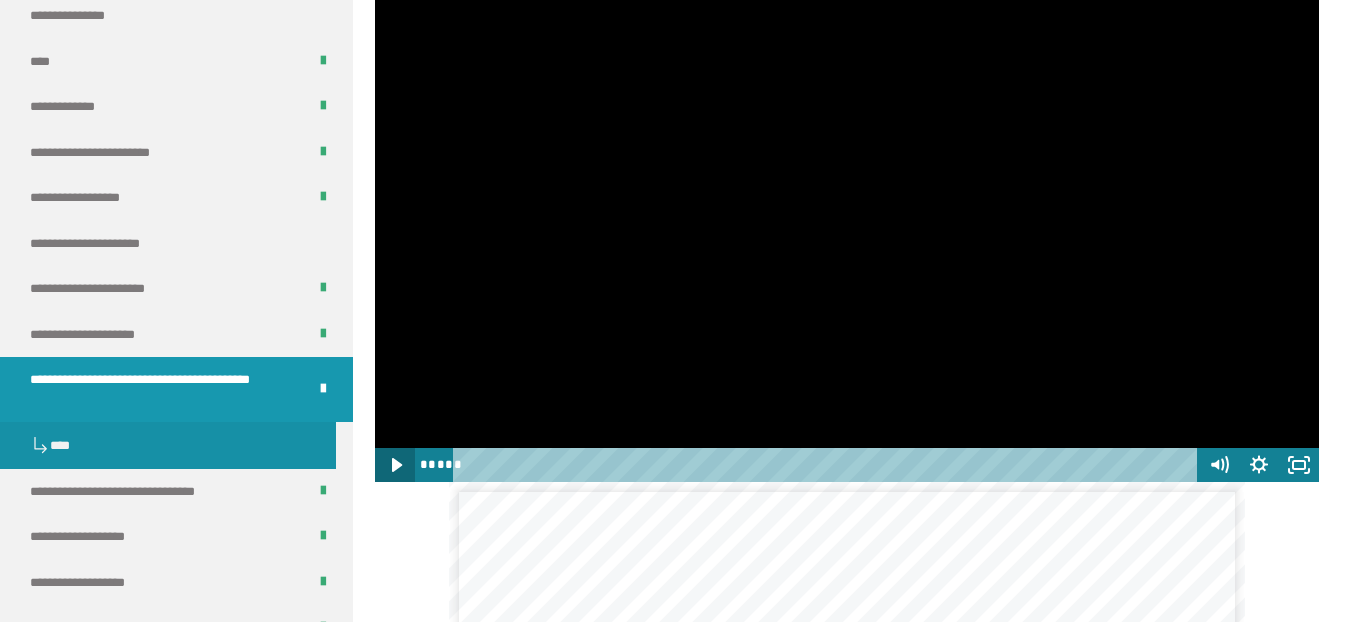 click 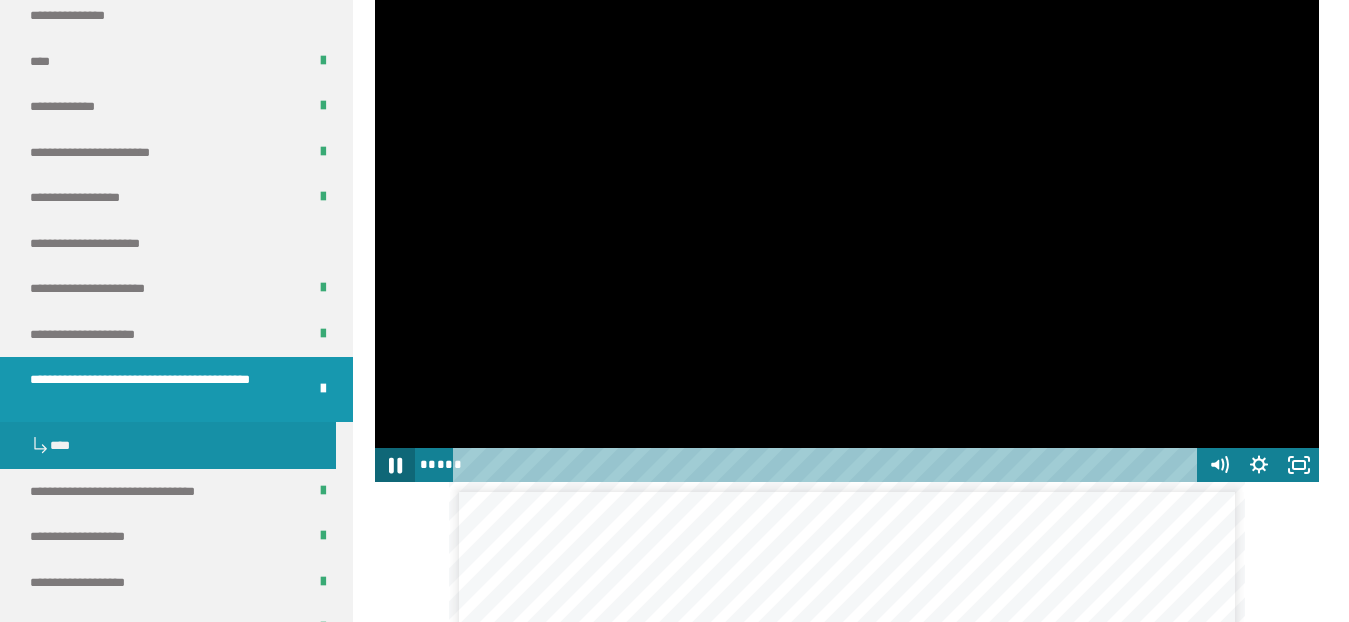 click 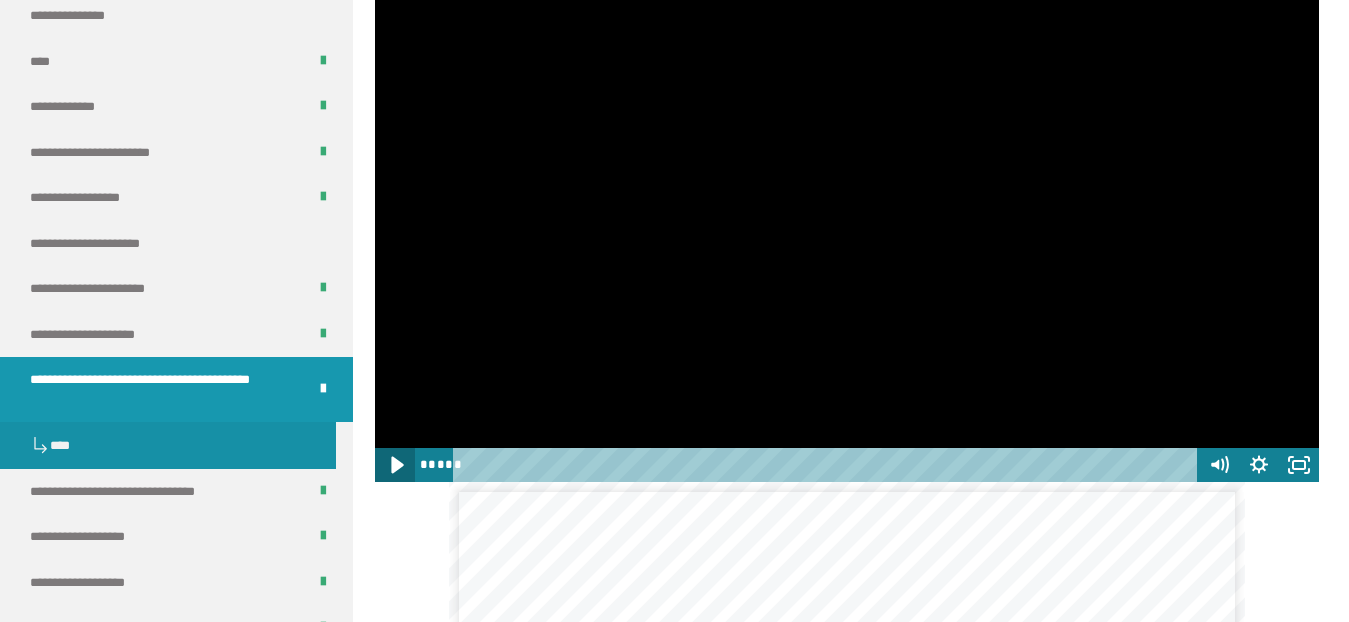 click 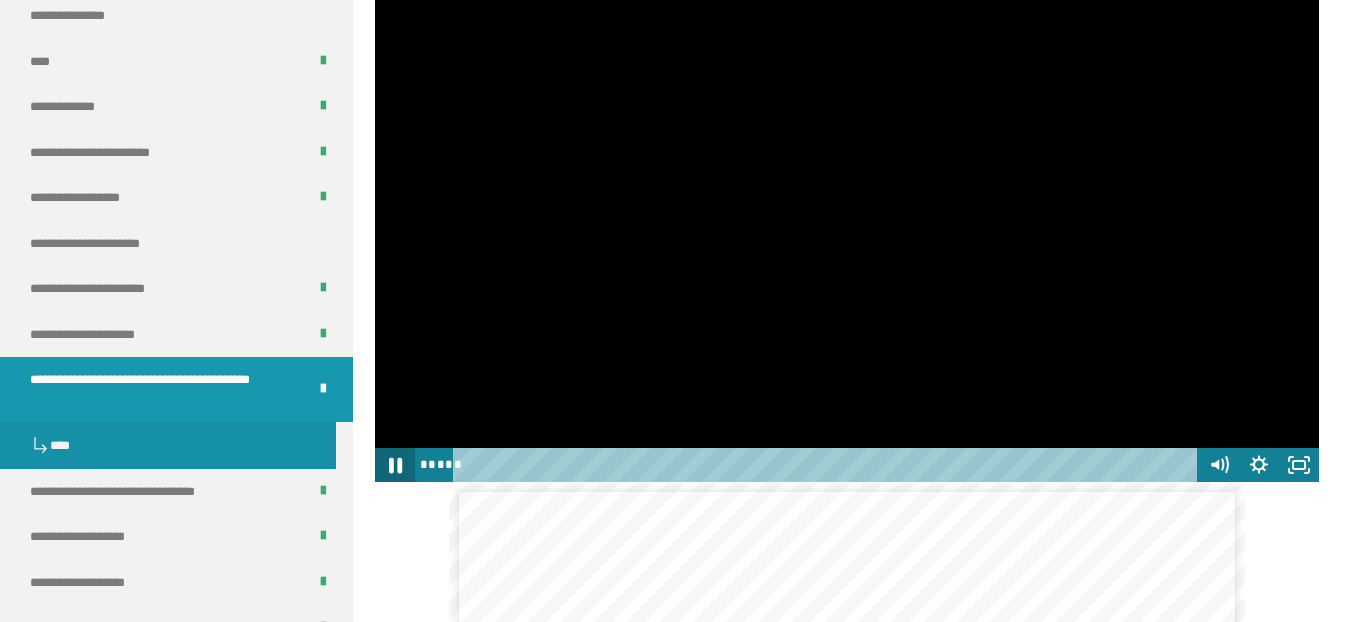 click 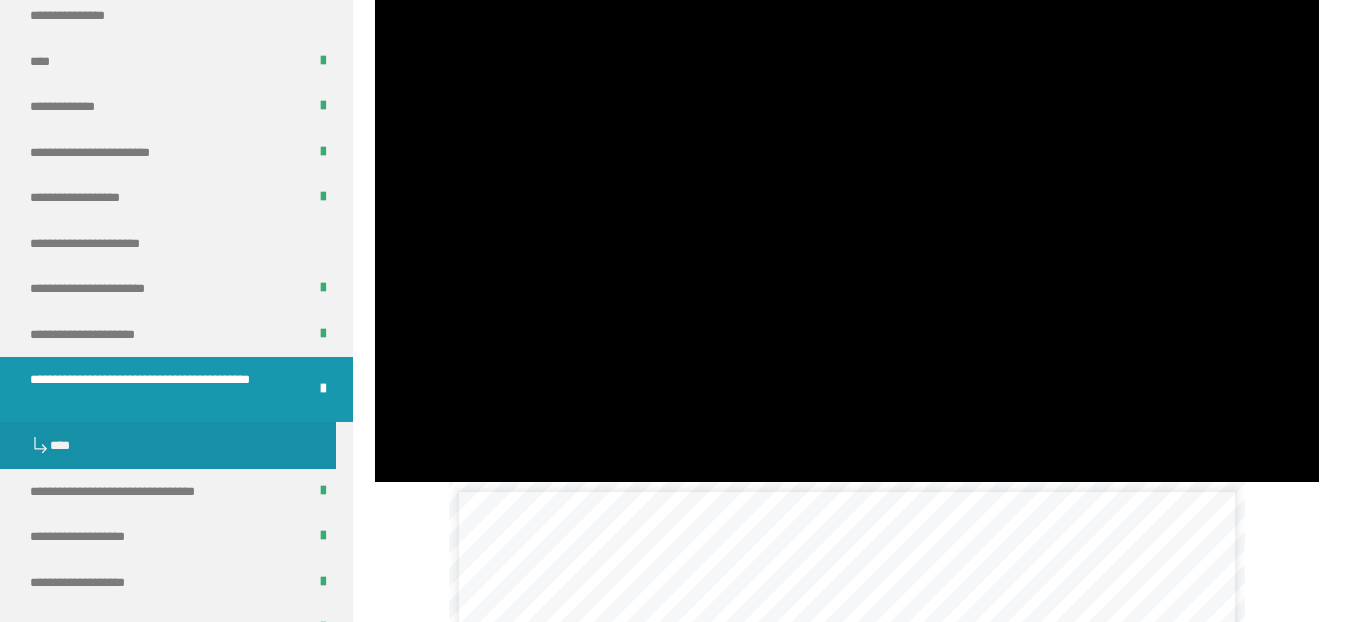click at bounding box center [847, 216] 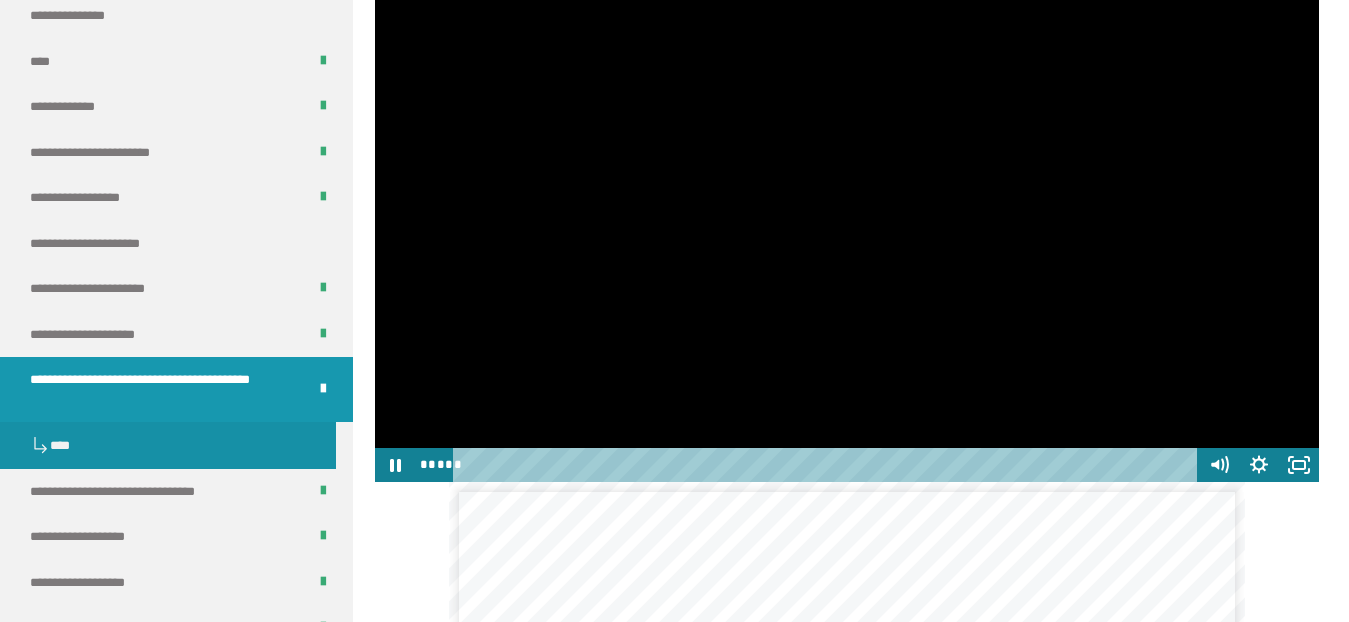 click at bounding box center (847, 216) 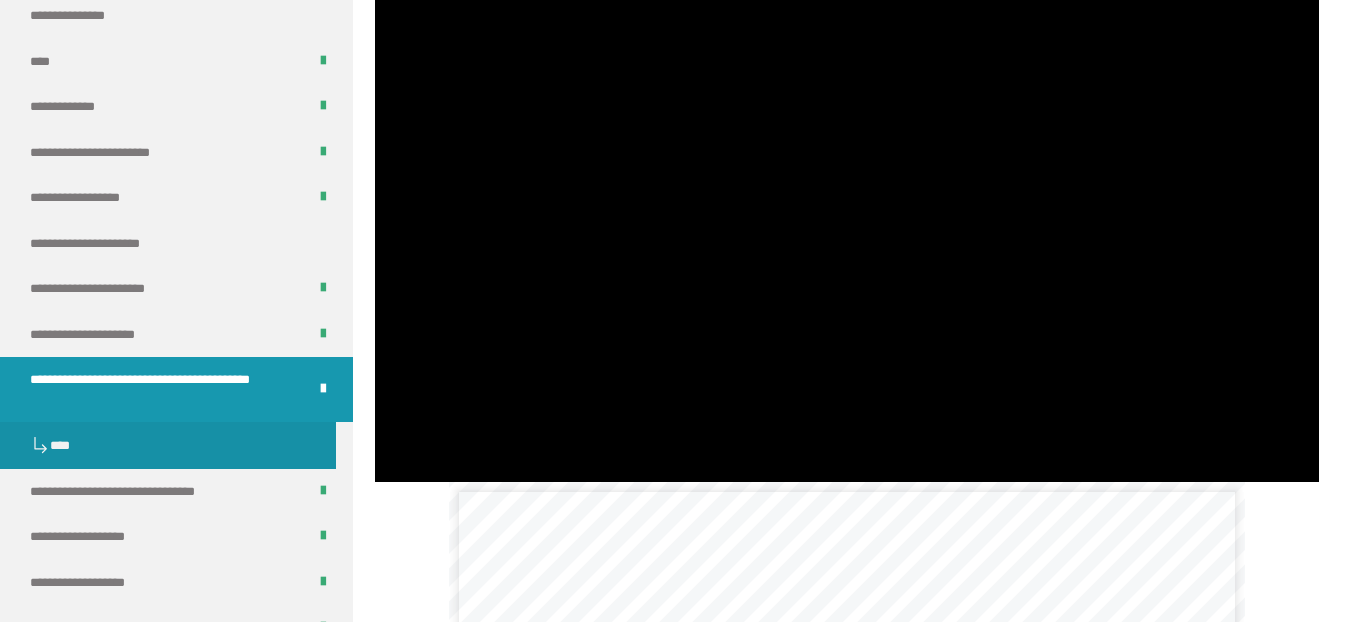 click at bounding box center (847, 216) 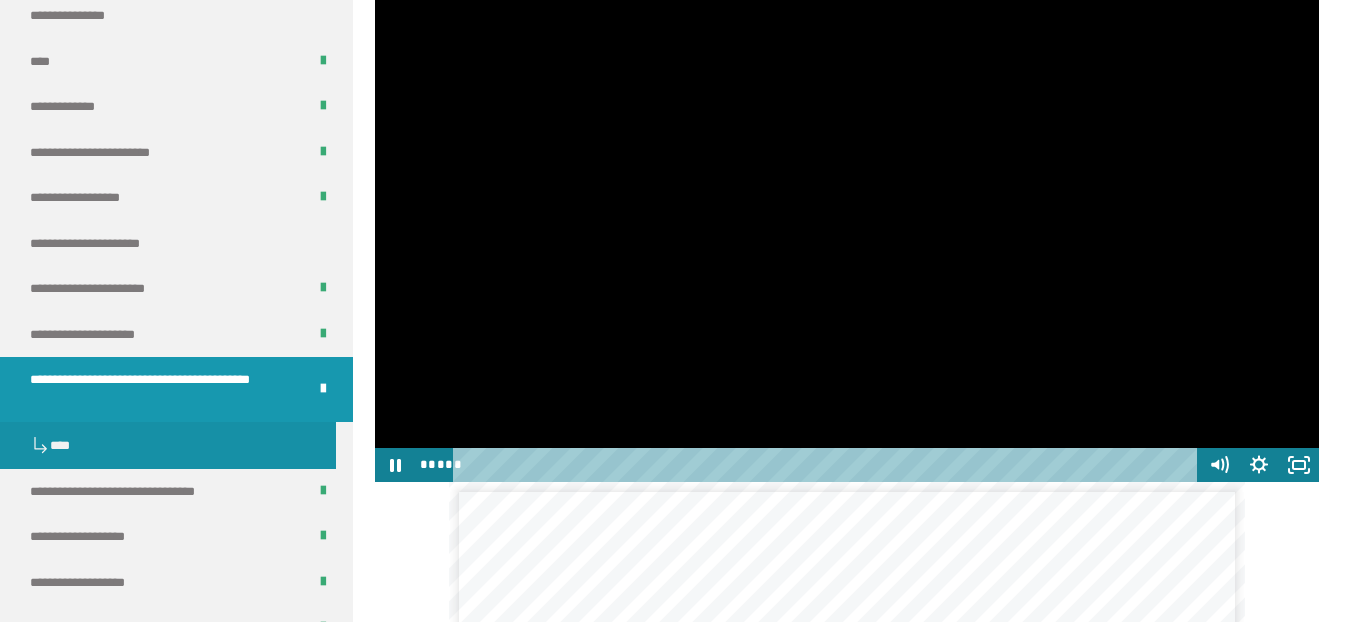 click at bounding box center (847, 216) 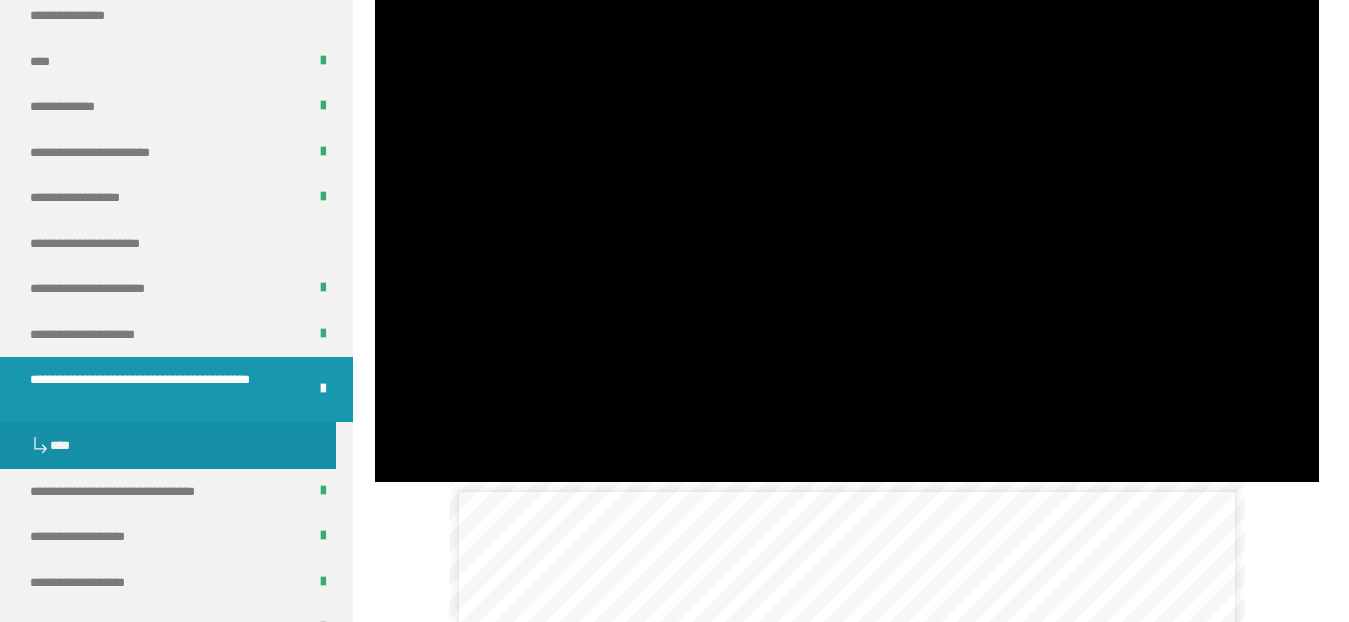 click at bounding box center [847, 216] 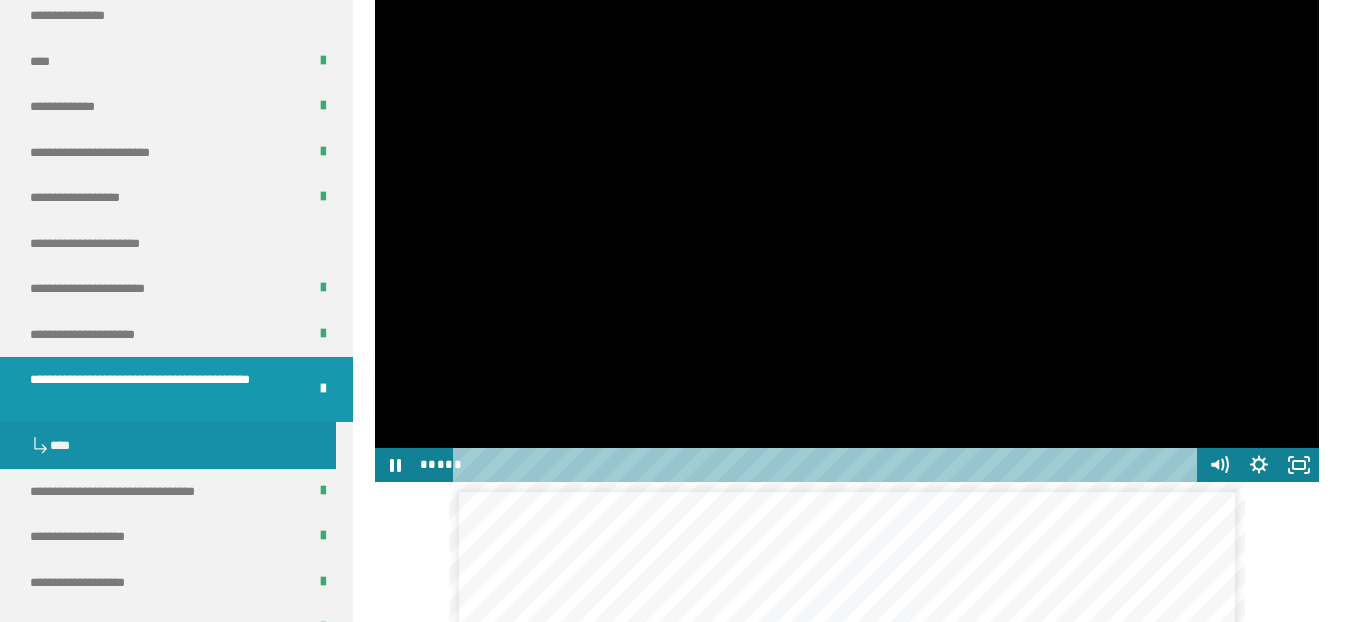 click at bounding box center [847, 216] 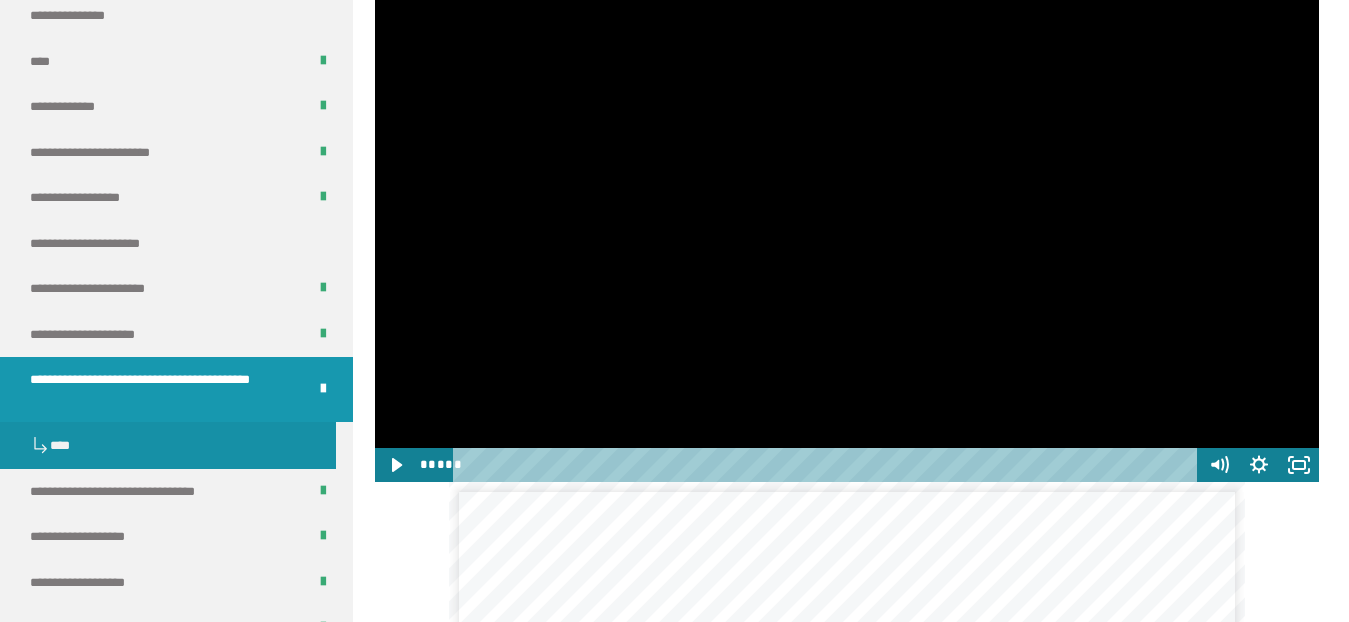 click at bounding box center [847, 216] 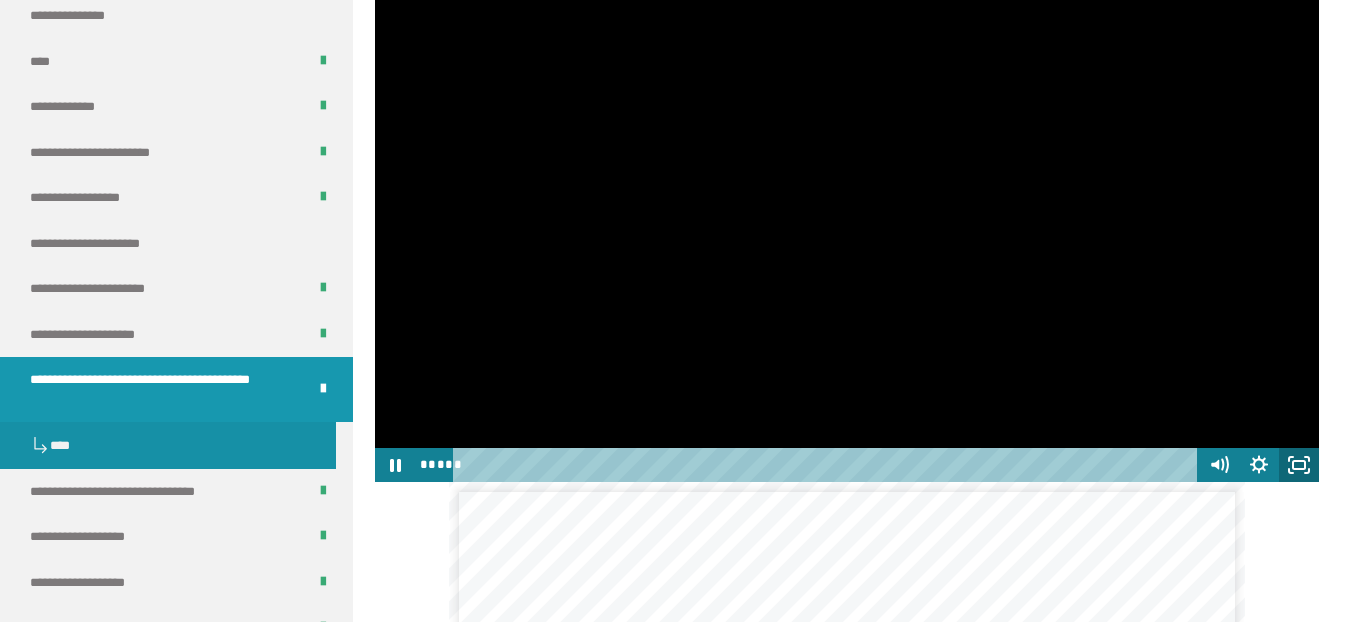 click 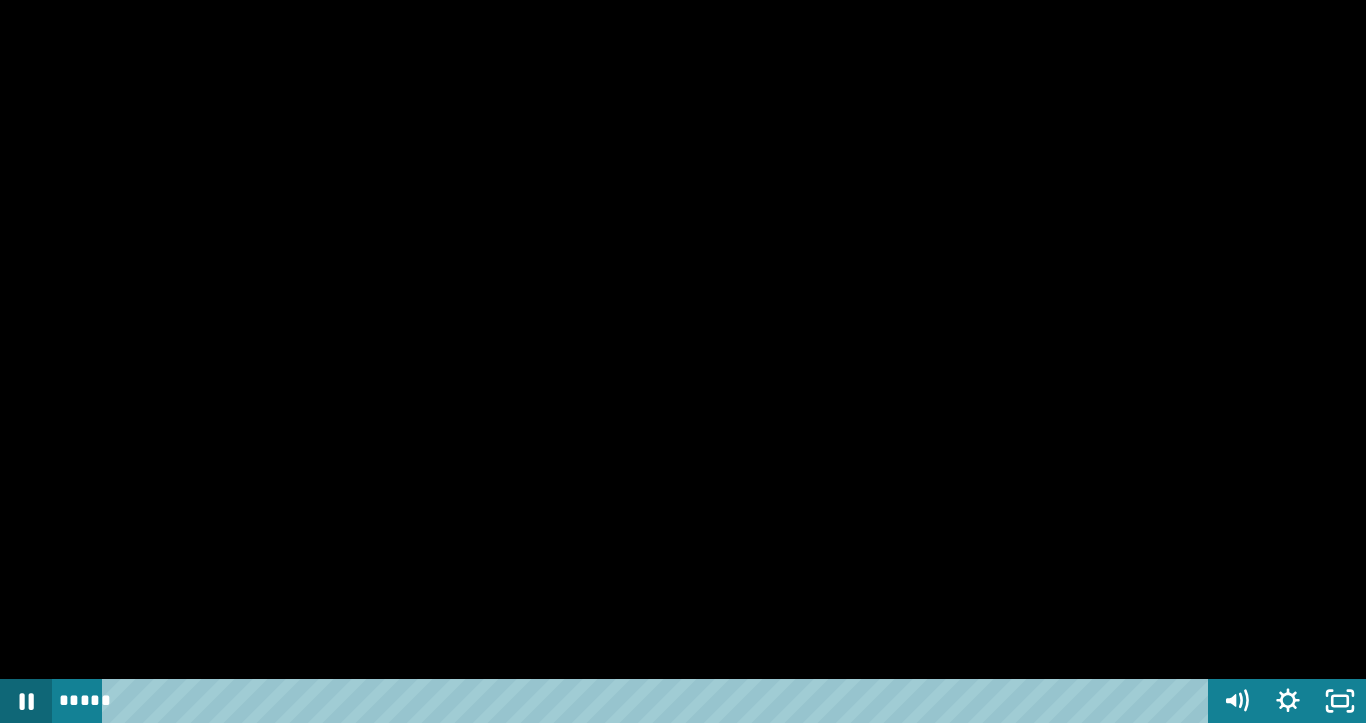 click 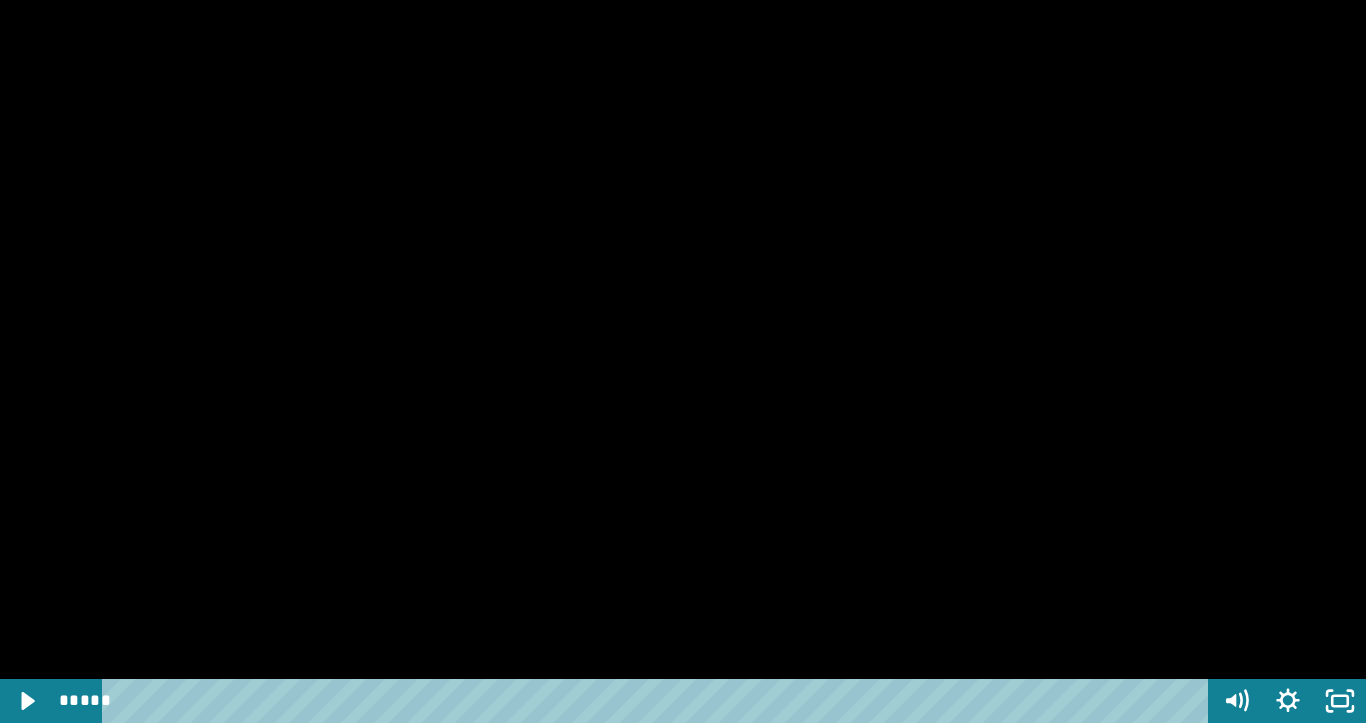 click at bounding box center [683, 361] 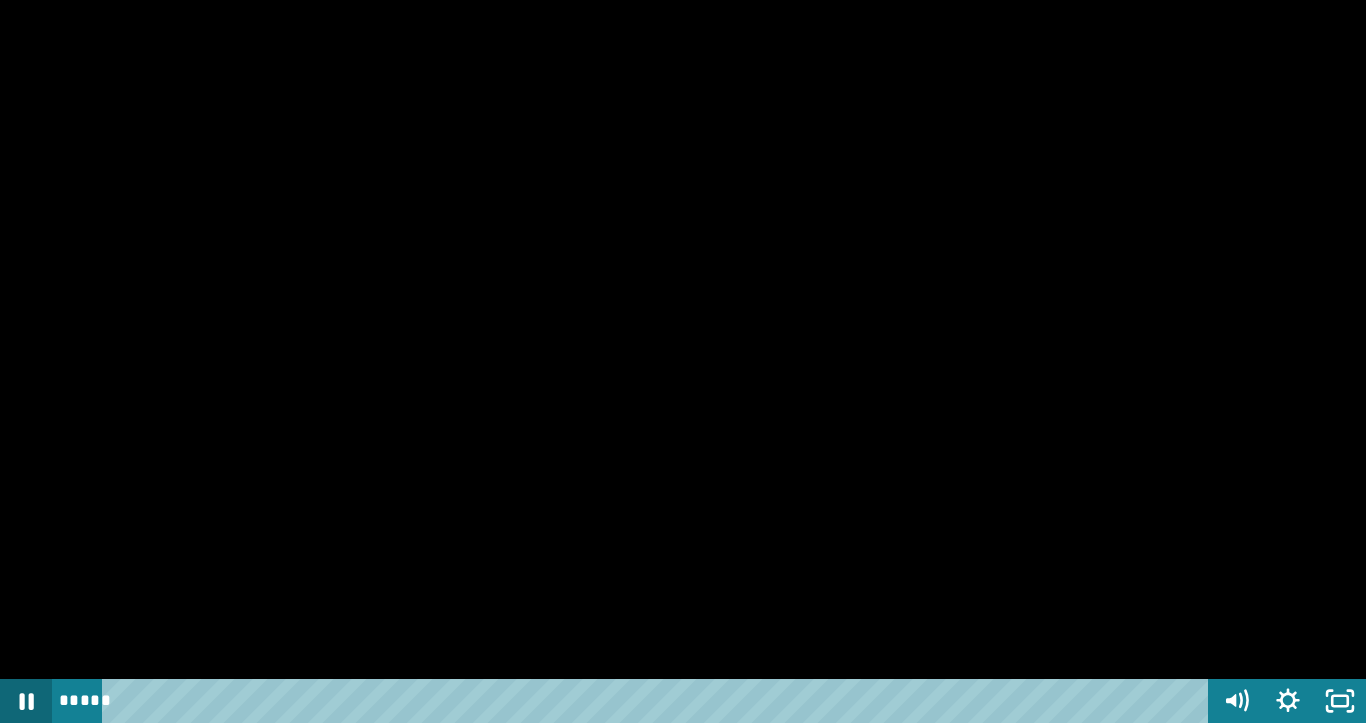 click 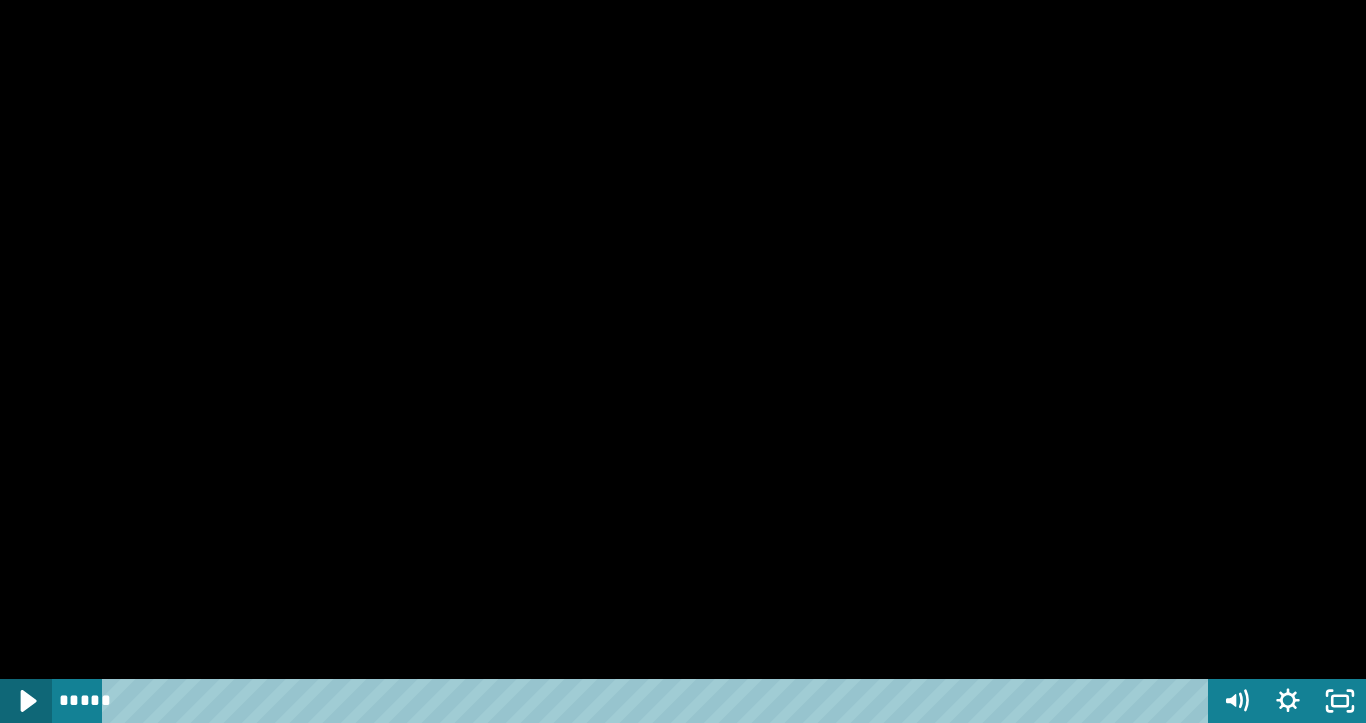 click 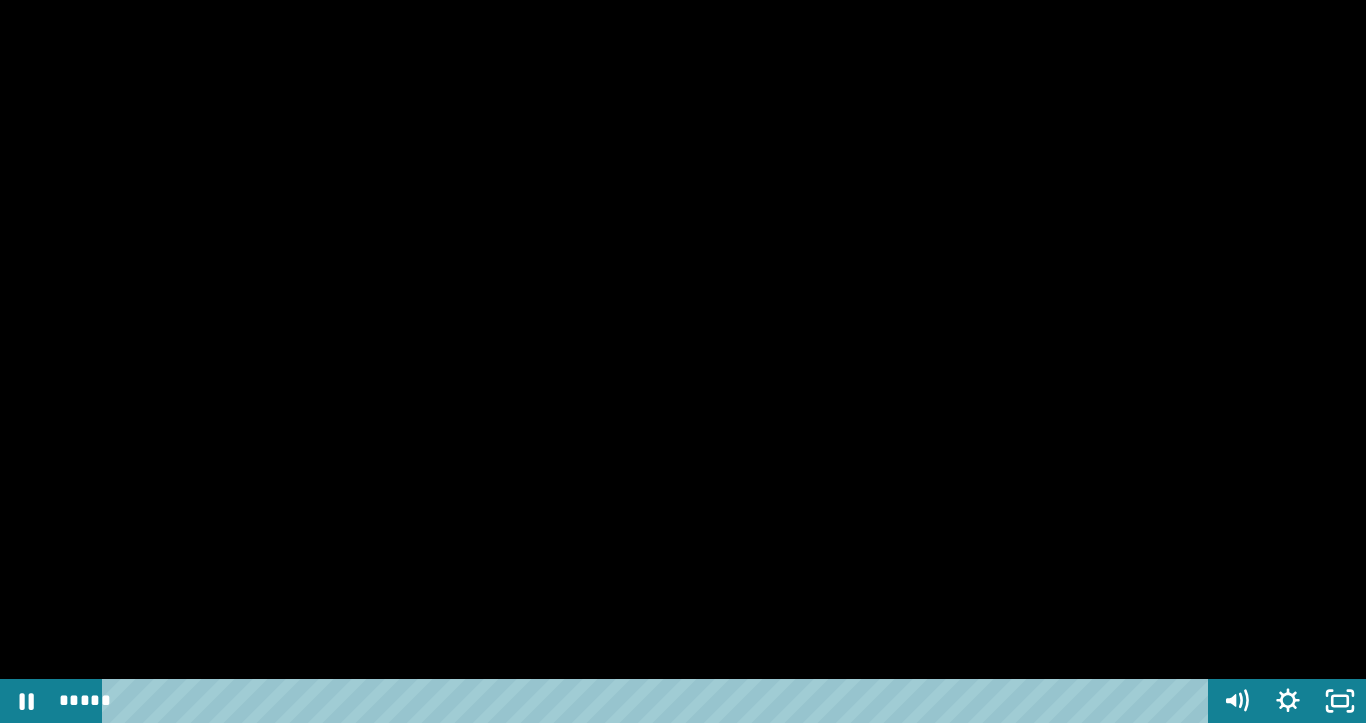 click at bounding box center (683, 361) 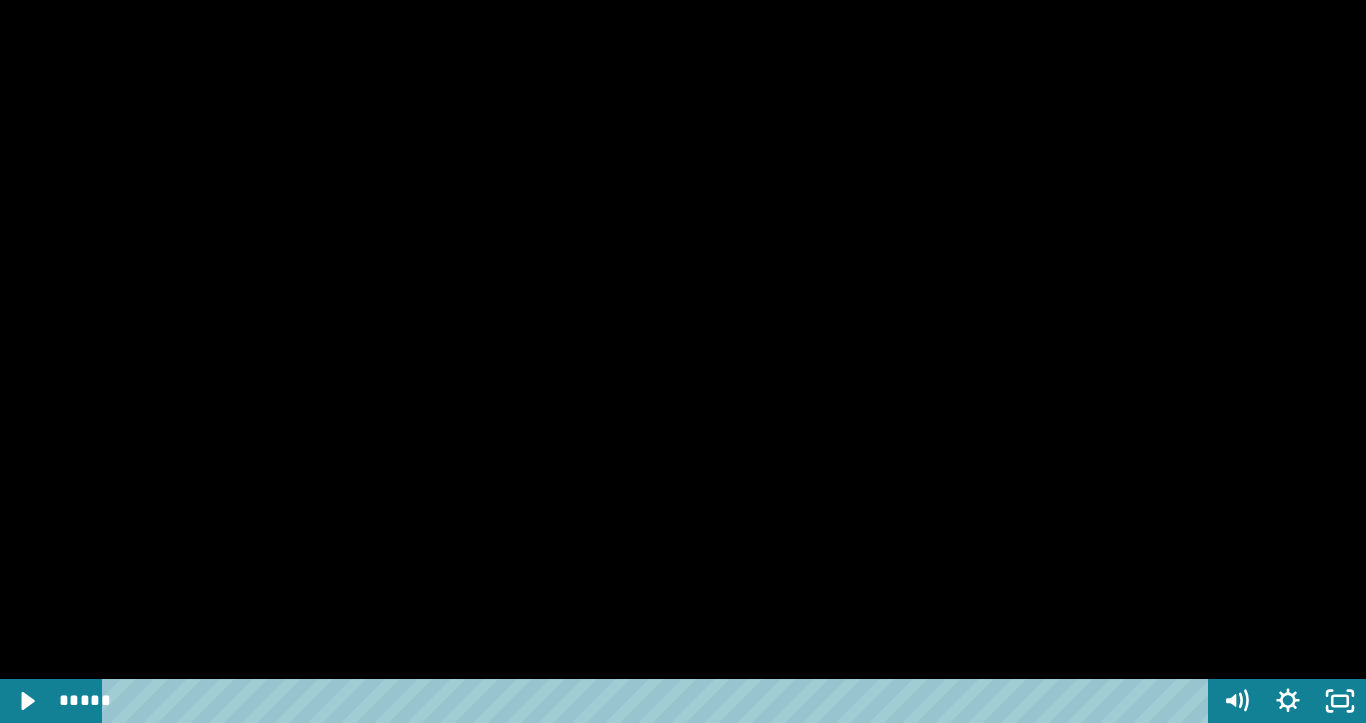 click at bounding box center (683, 361) 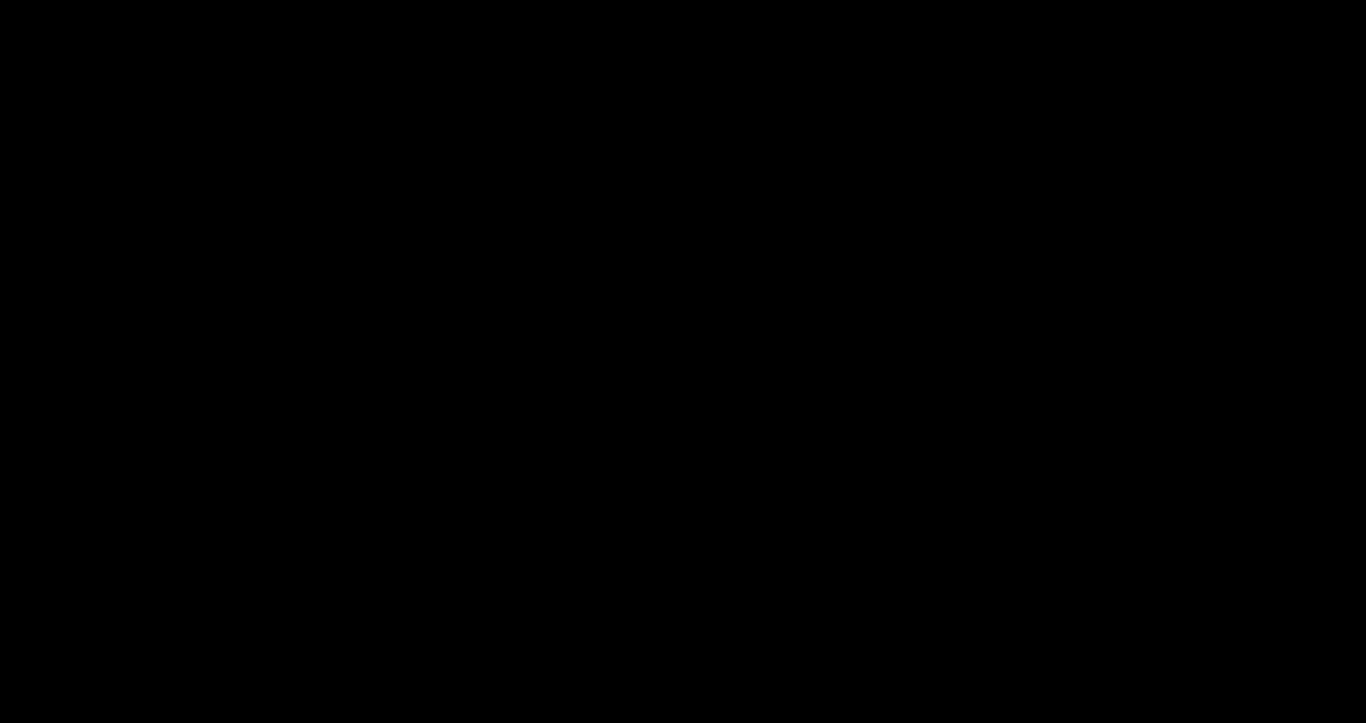 click at bounding box center [683, 361] 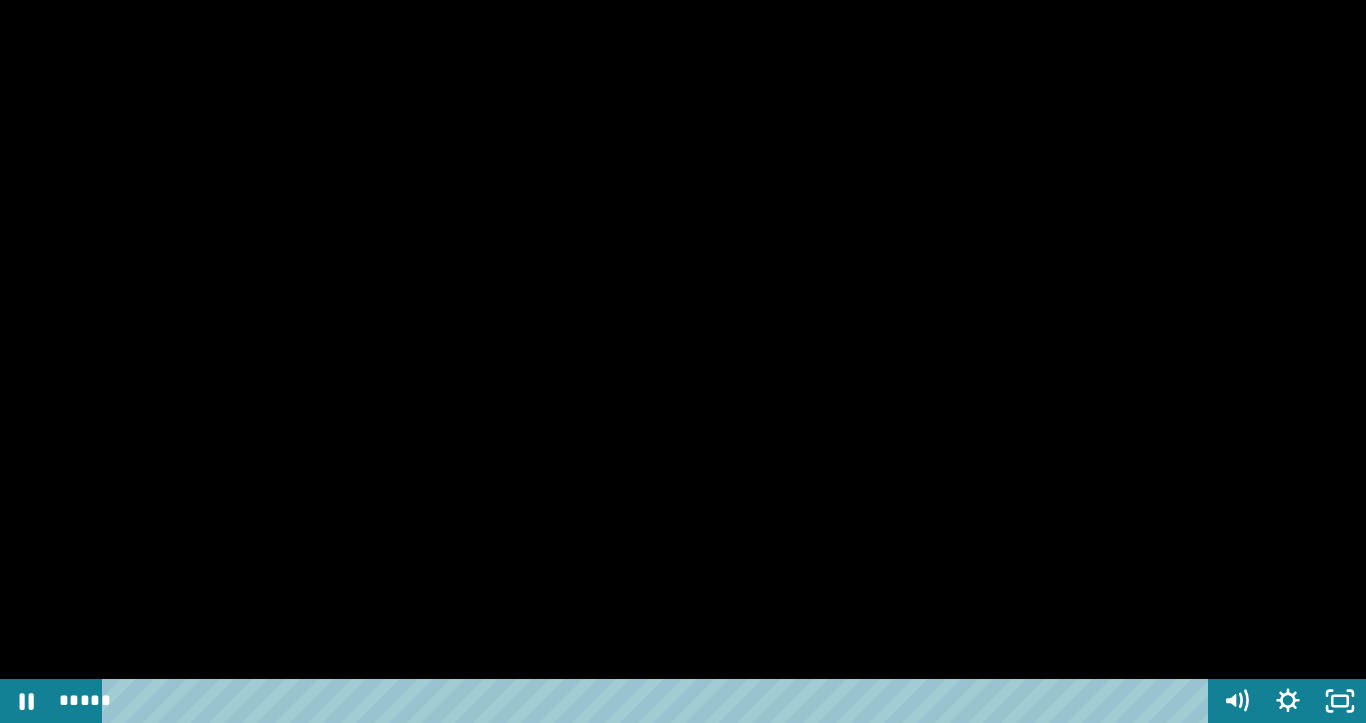 click at bounding box center (683, 361) 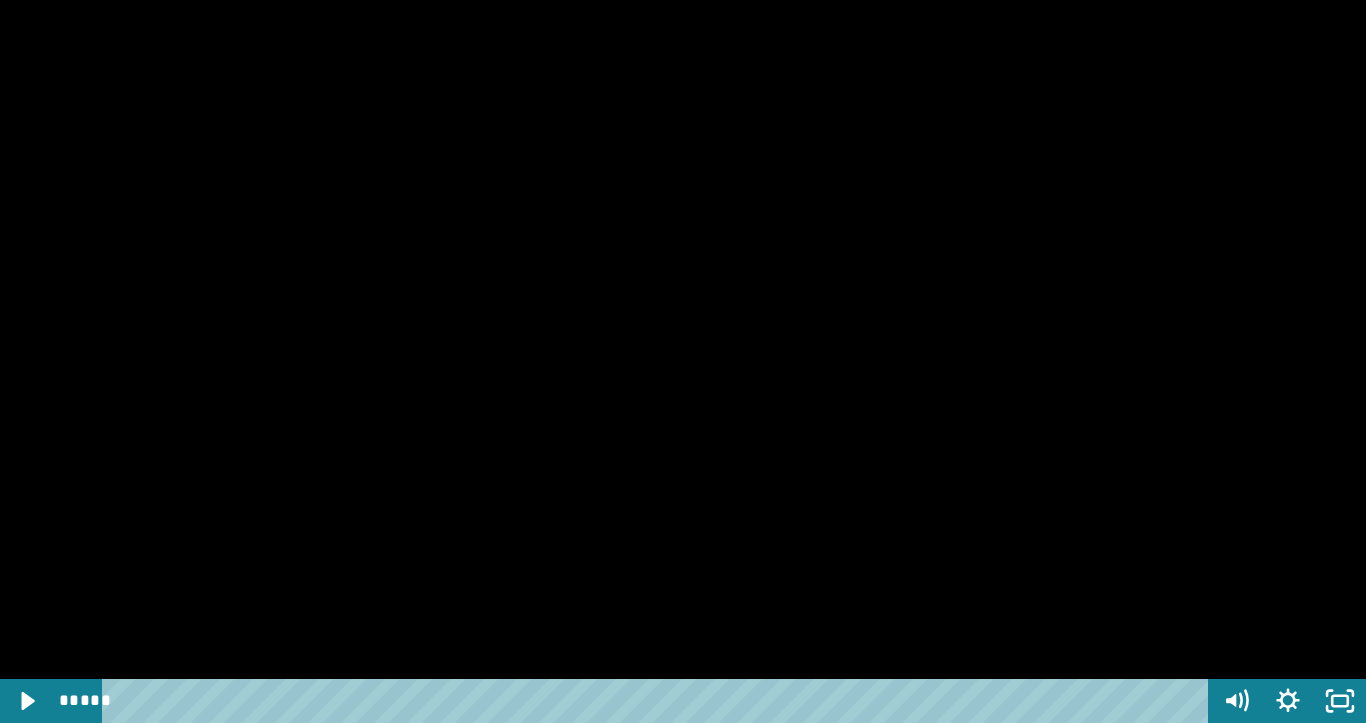 click at bounding box center [683, 361] 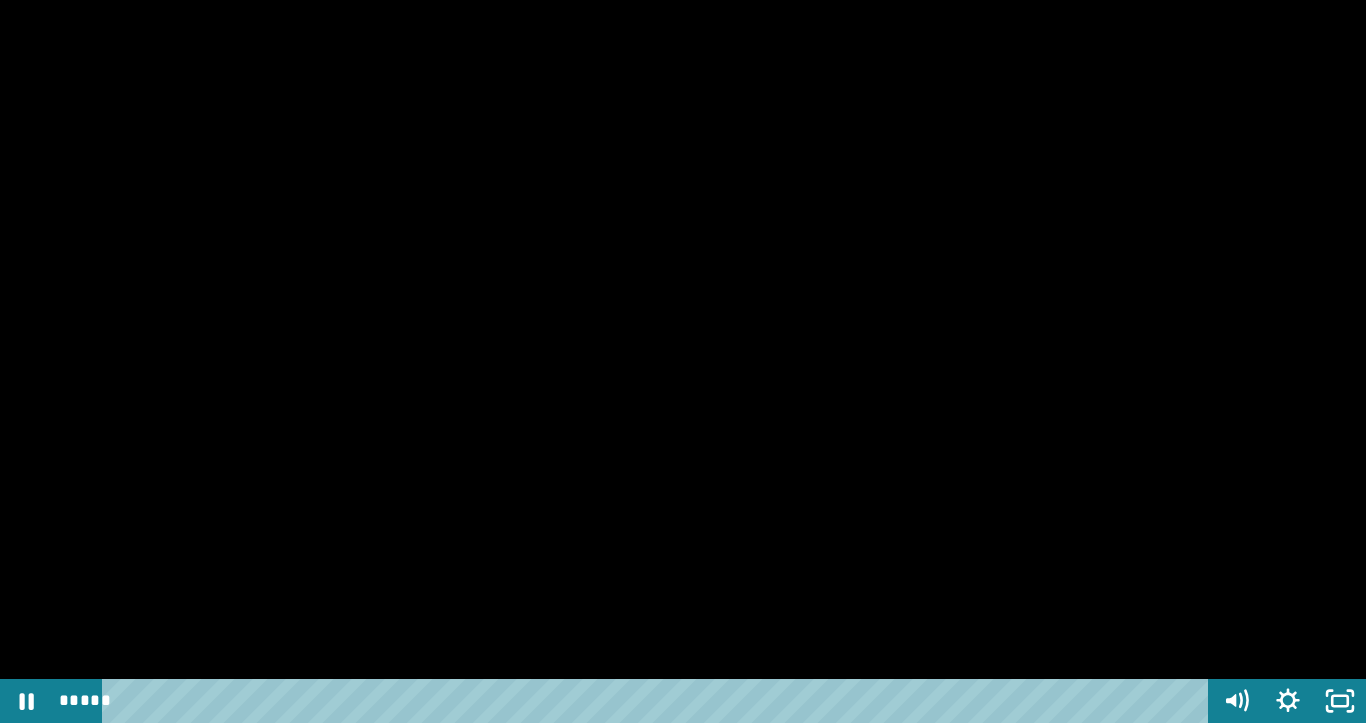 click at bounding box center [683, 361] 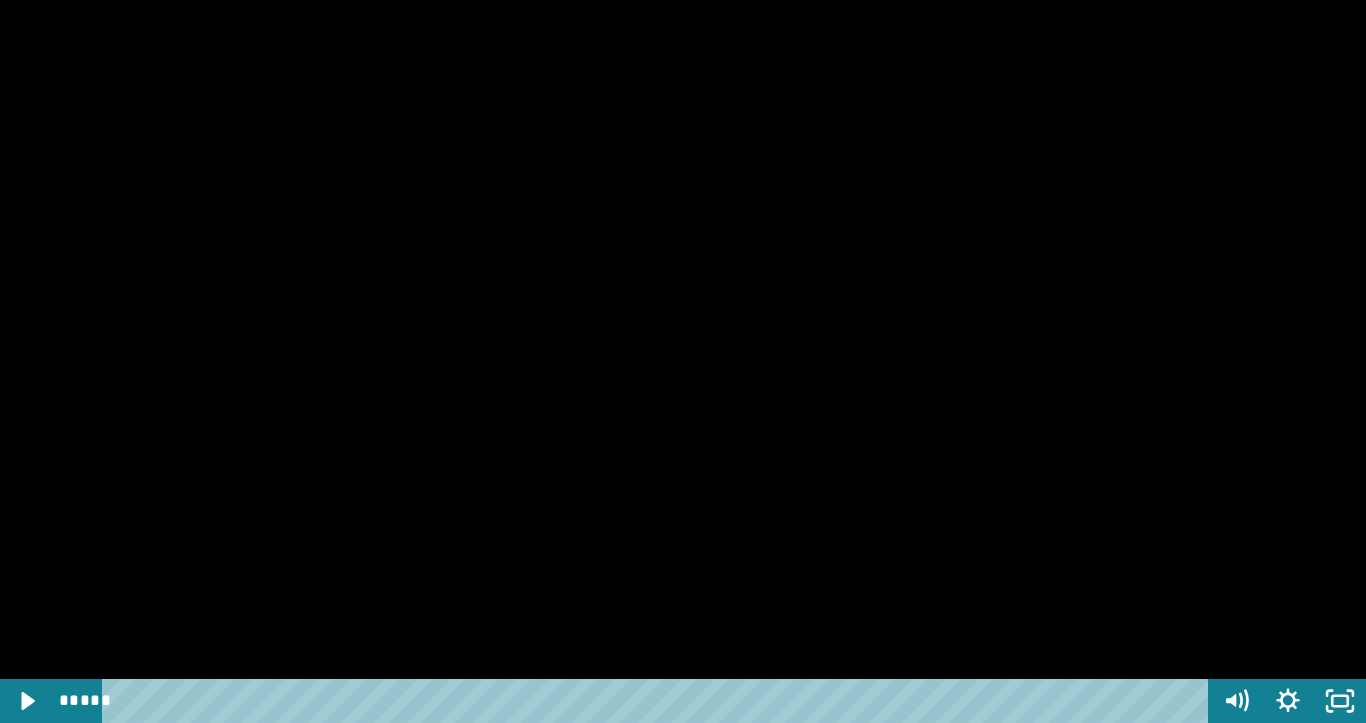 click at bounding box center [683, 361] 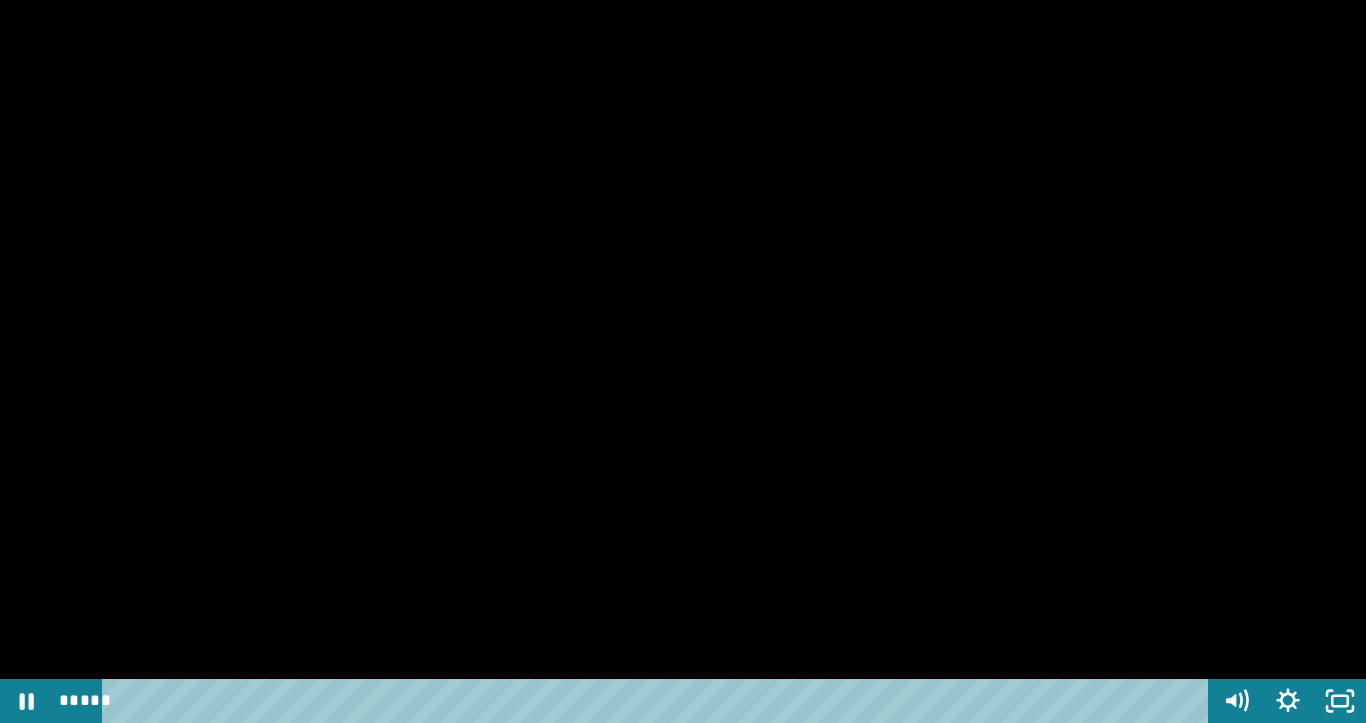 click at bounding box center [683, 361] 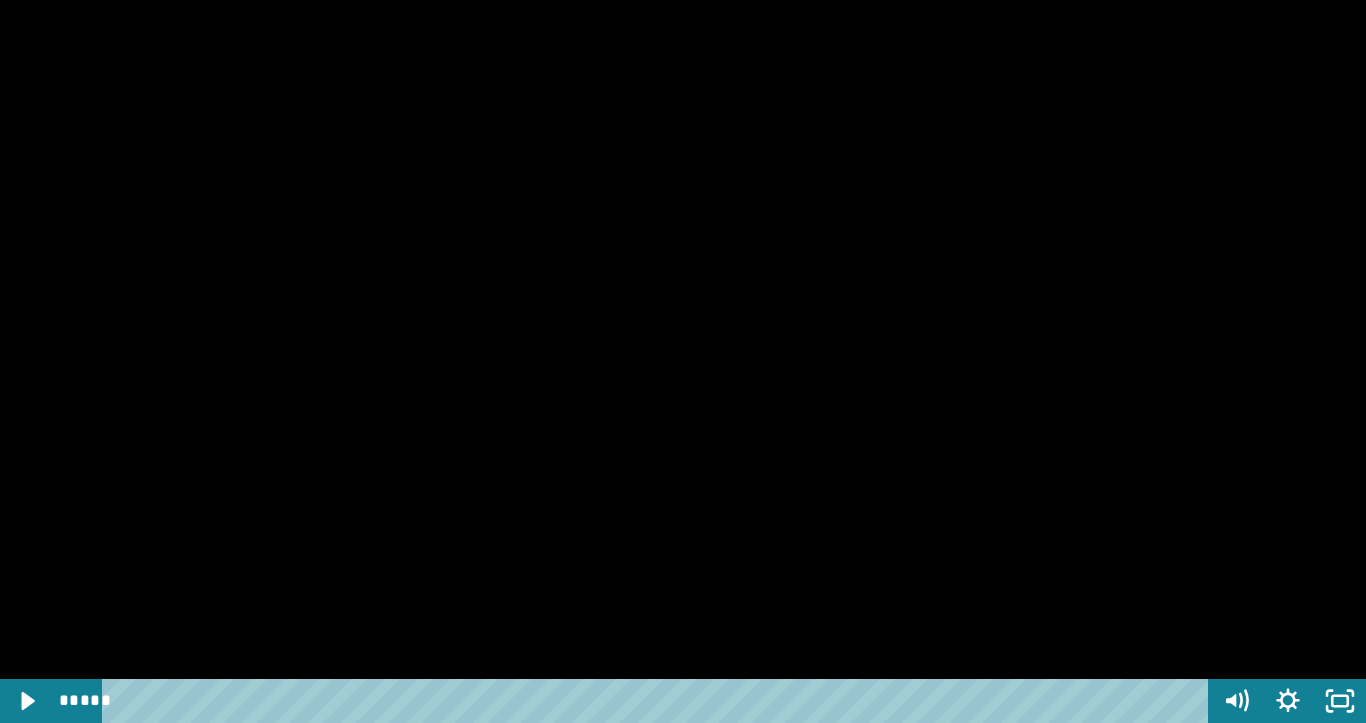 click at bounding box center [683, 361] 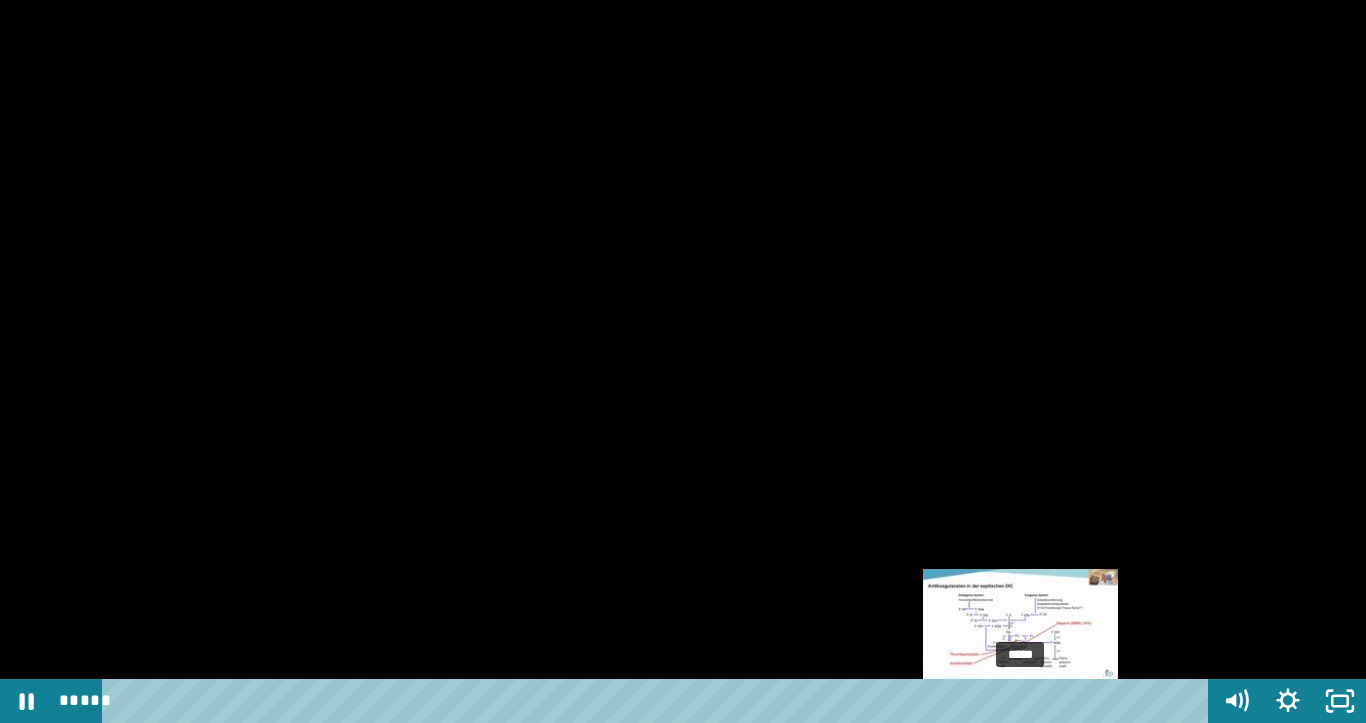 click at bounding box center [1020, 701] 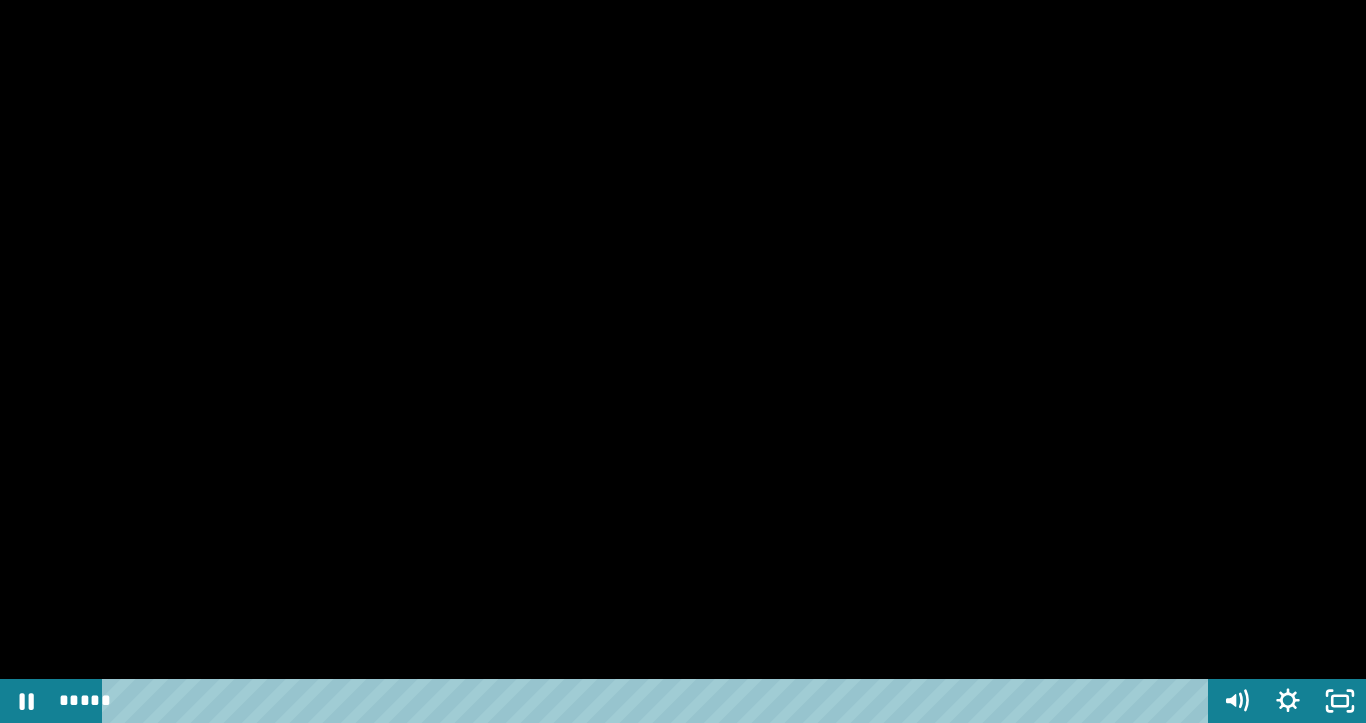 click at bounding box center [683, 361] 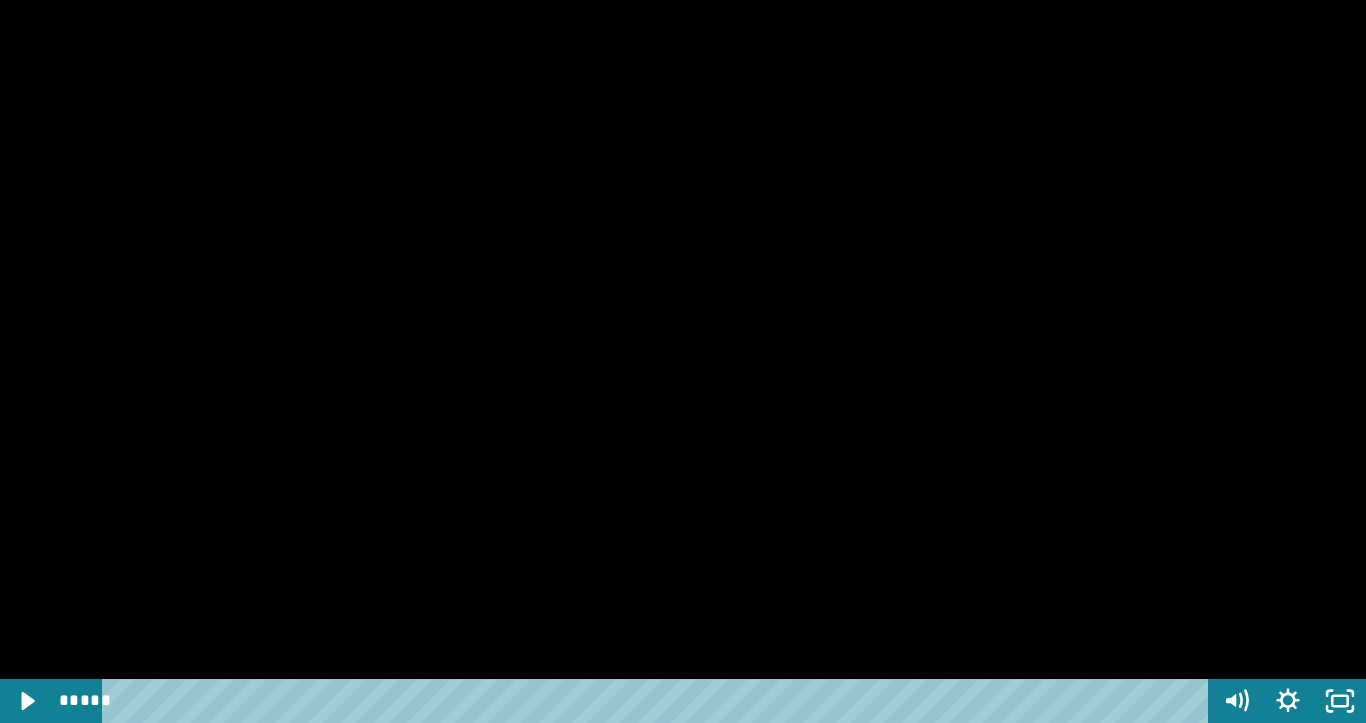 click at bounding box center (683, 361) 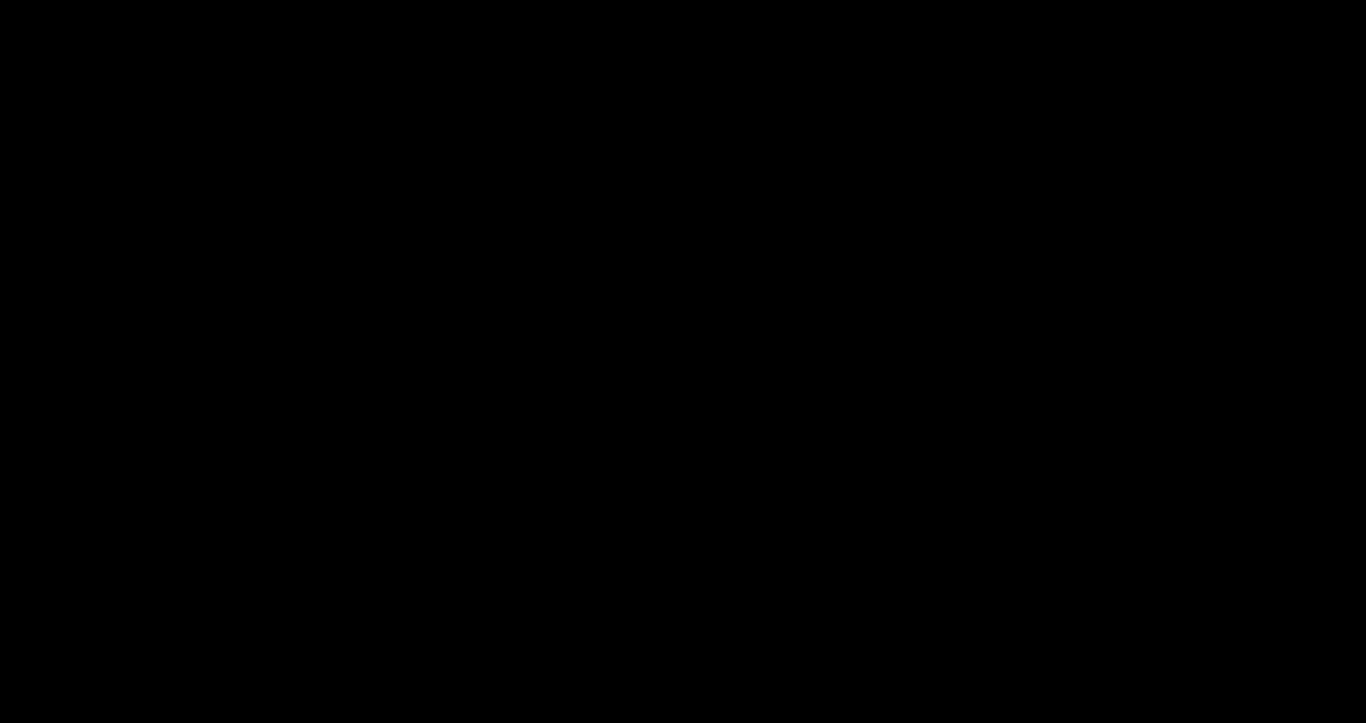 click at bounding box center [683, 361] 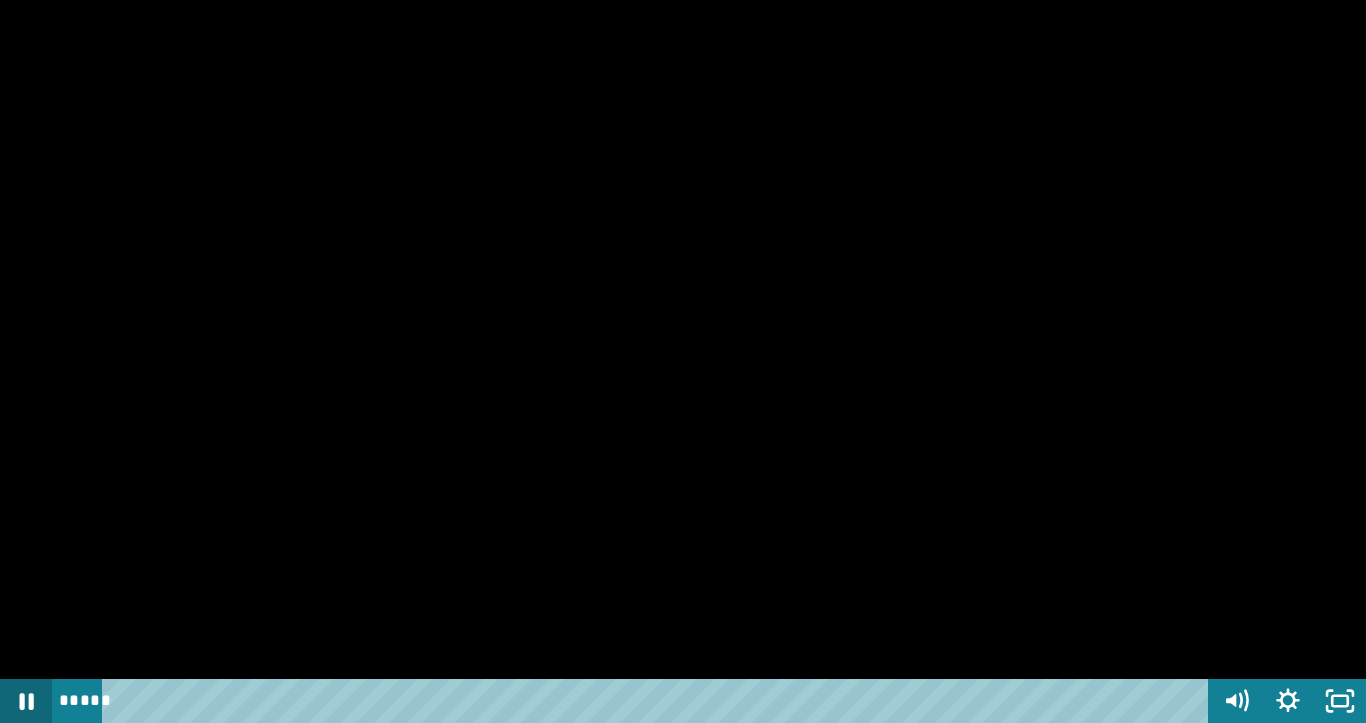 click 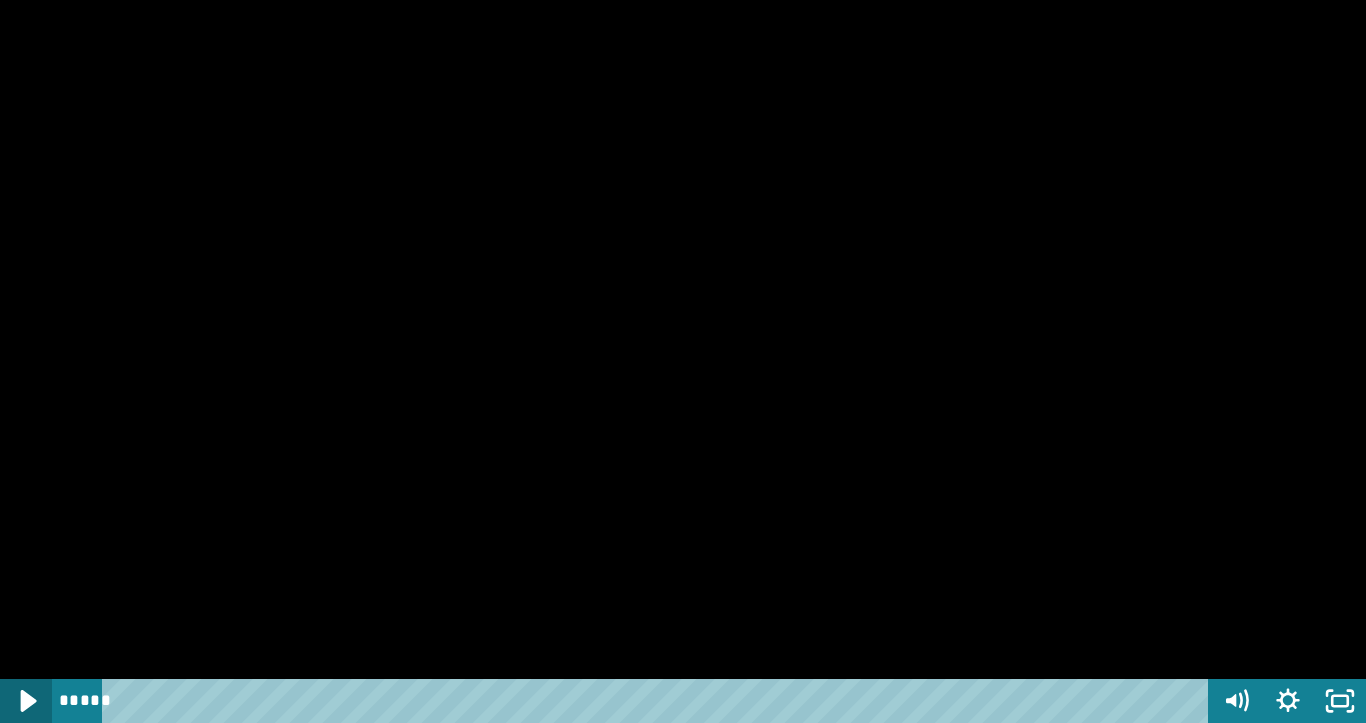 click 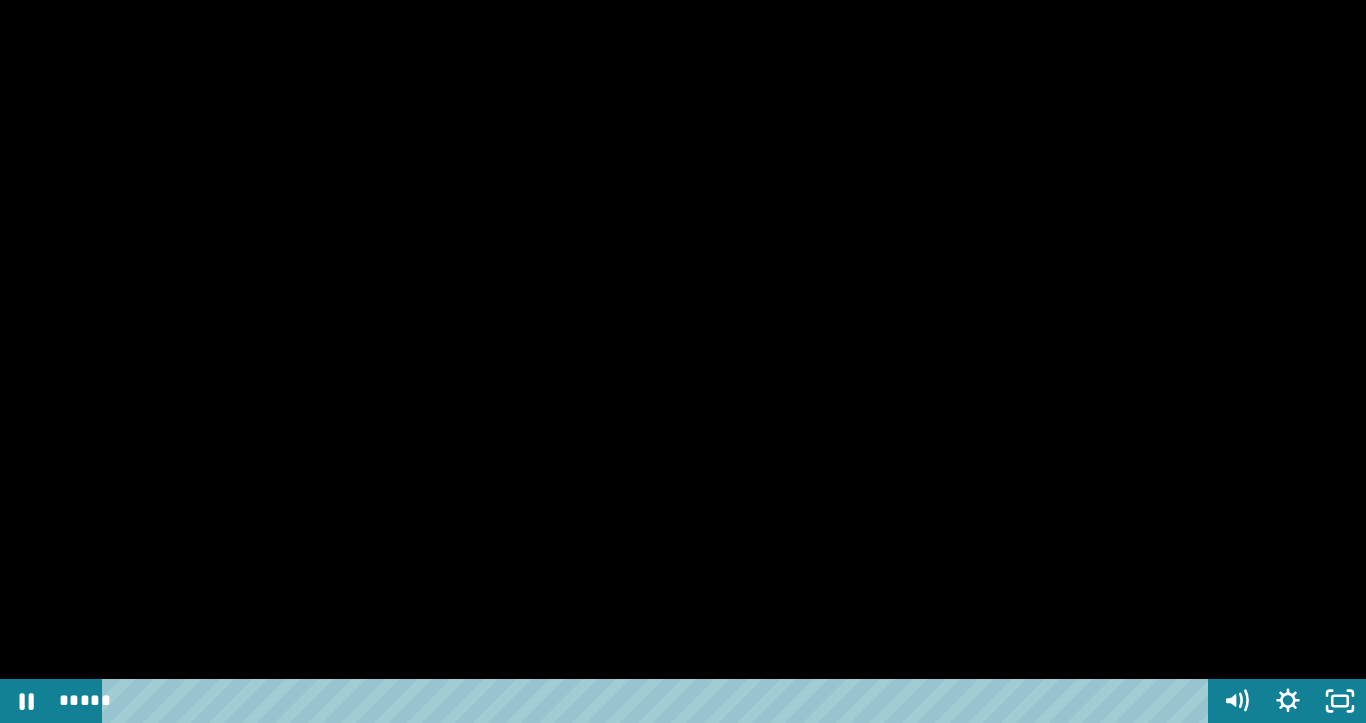 click at bounding box center [683, 361] 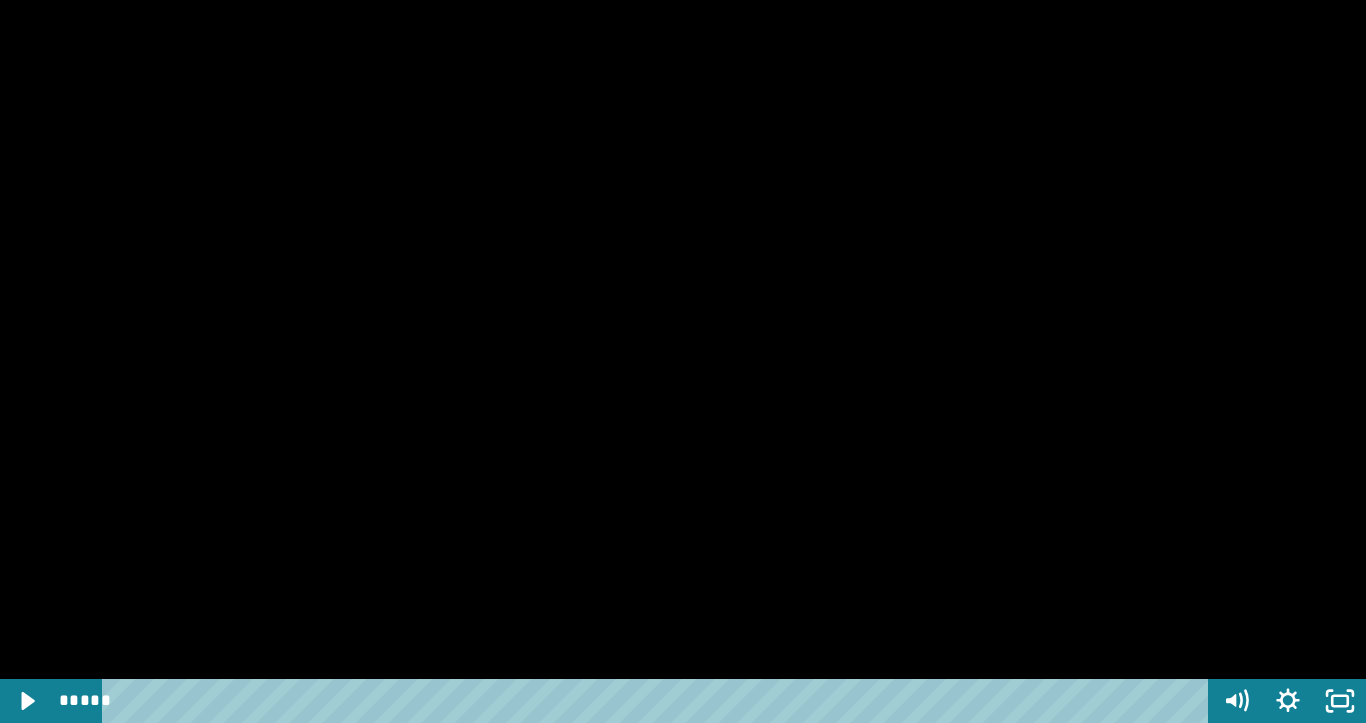 click at bounding box center [683, 361] 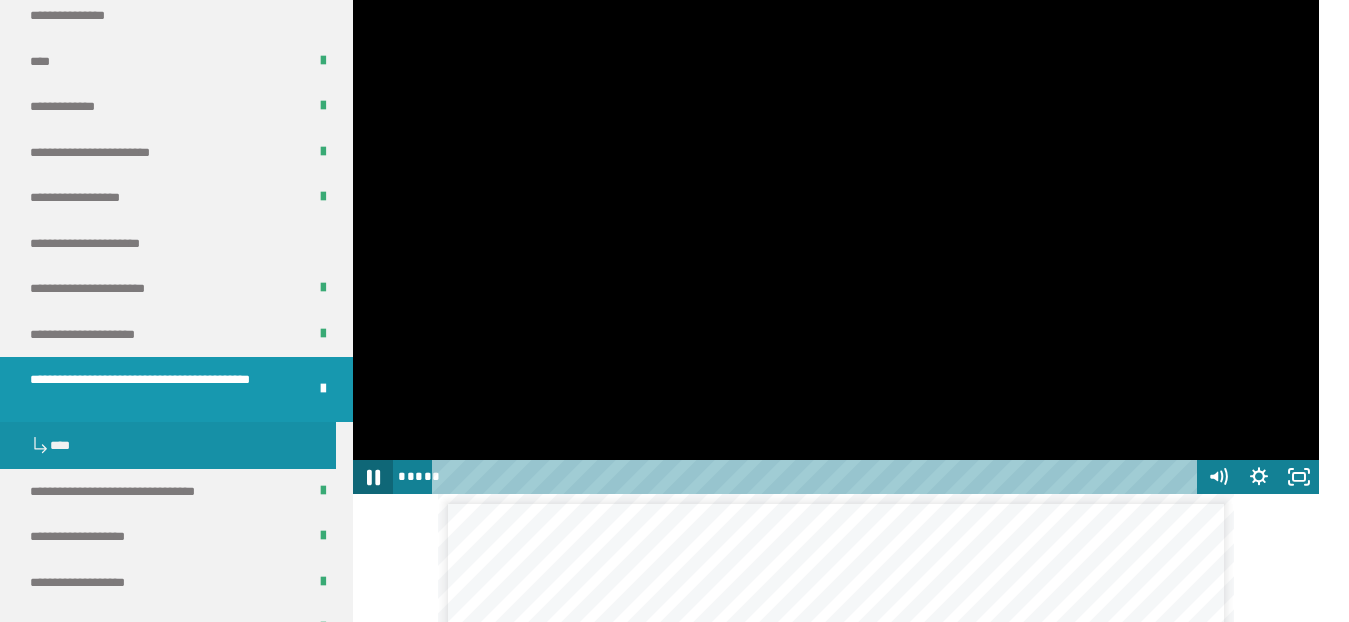 click 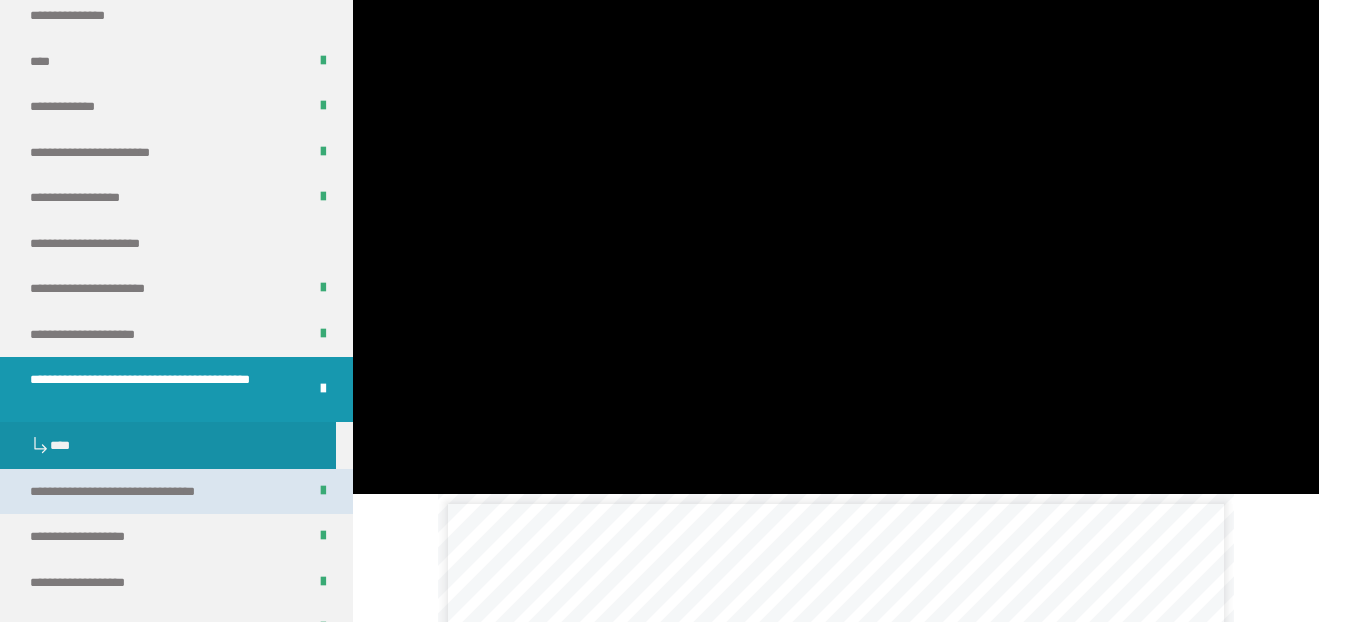 click on "**********" at bounding box center (138, 492) 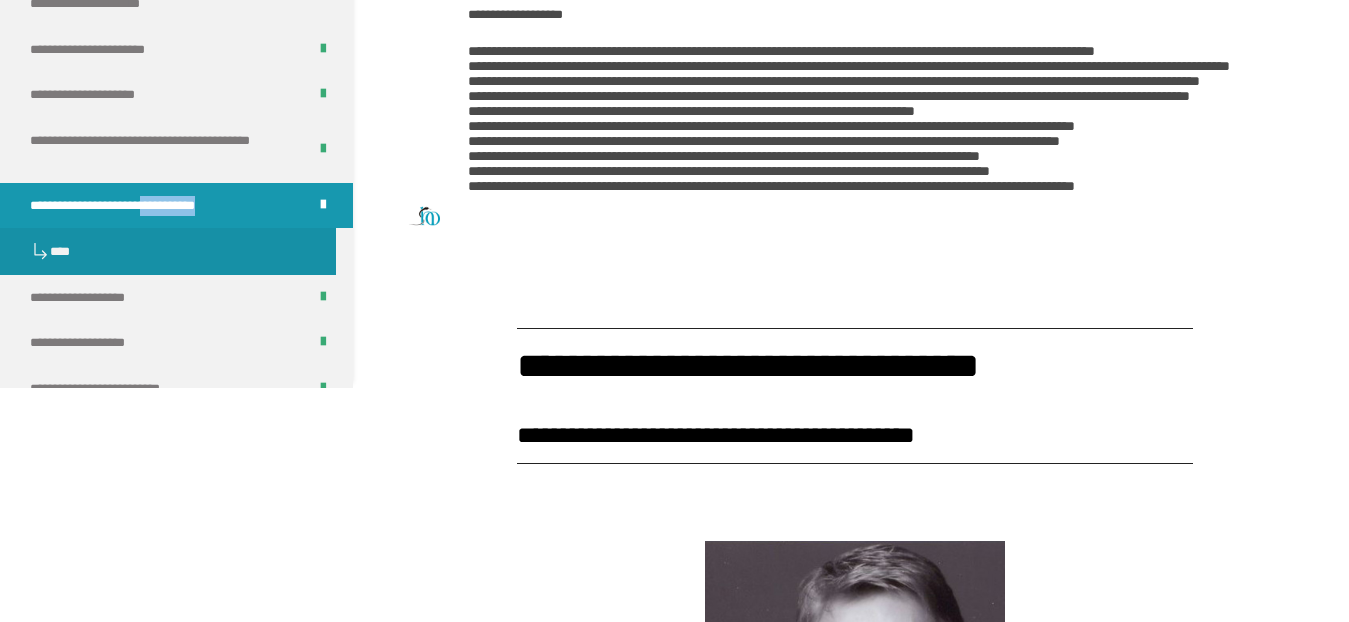 scroll, scrollTop: 0, scrollLeft: 0, axis: both 